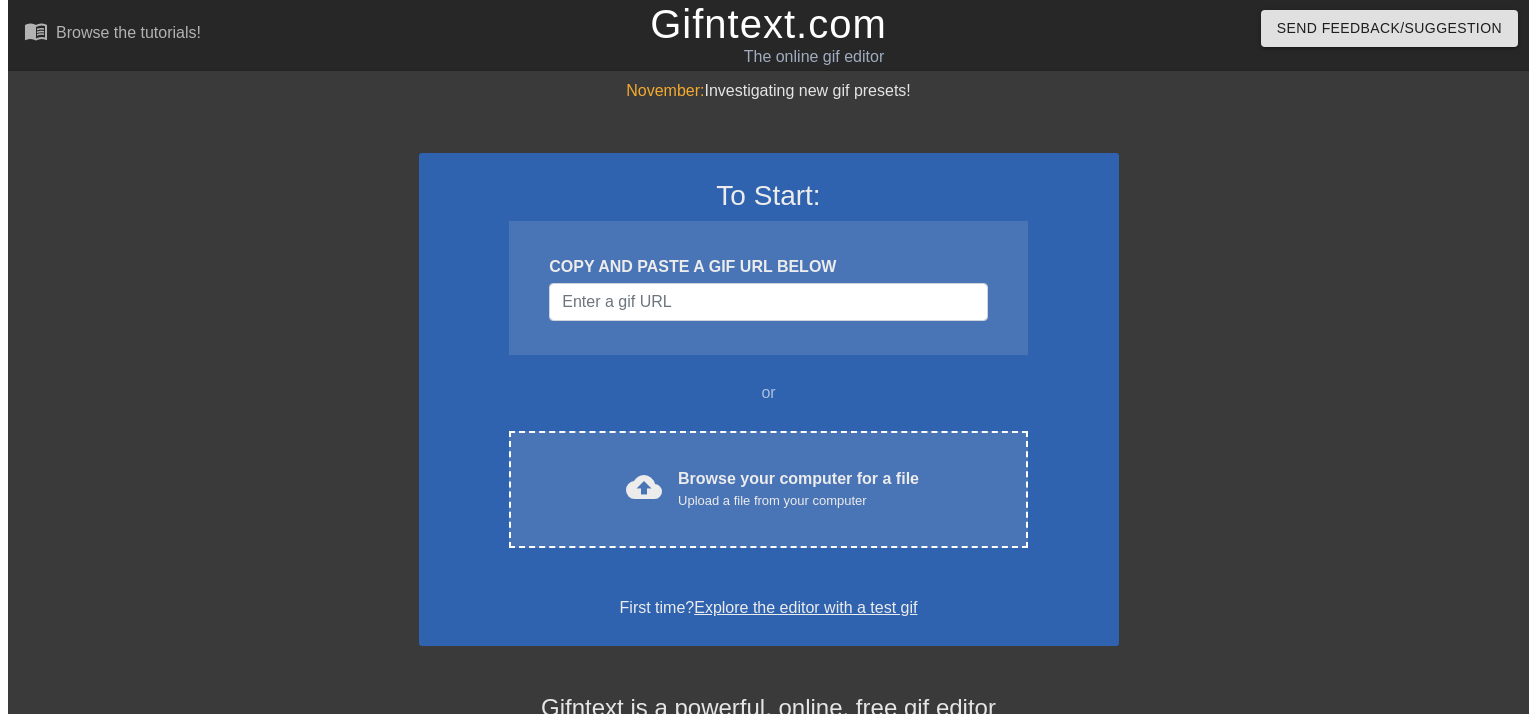 scroll, scrollTop: 0, scrollLeft: 0, axis: both 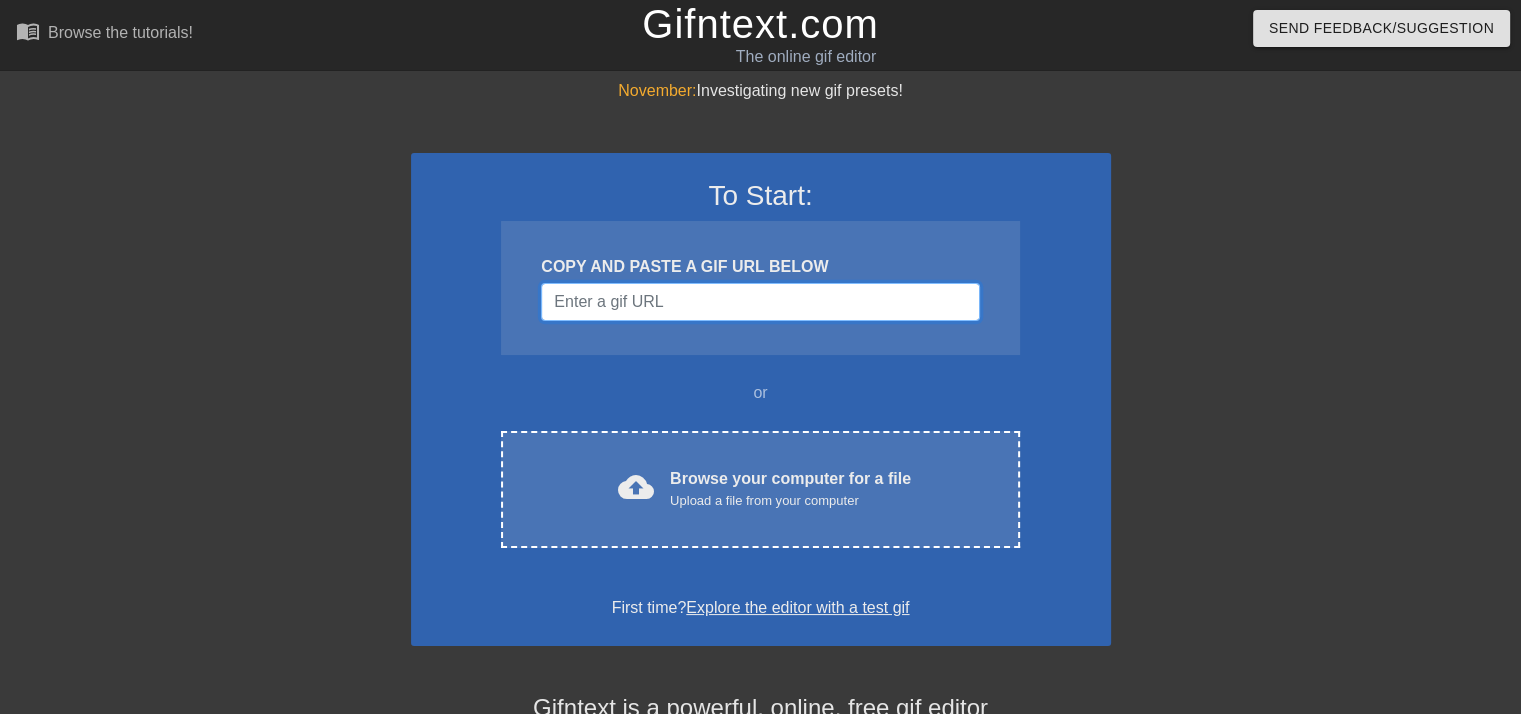 click at bounding box center (760, 302) 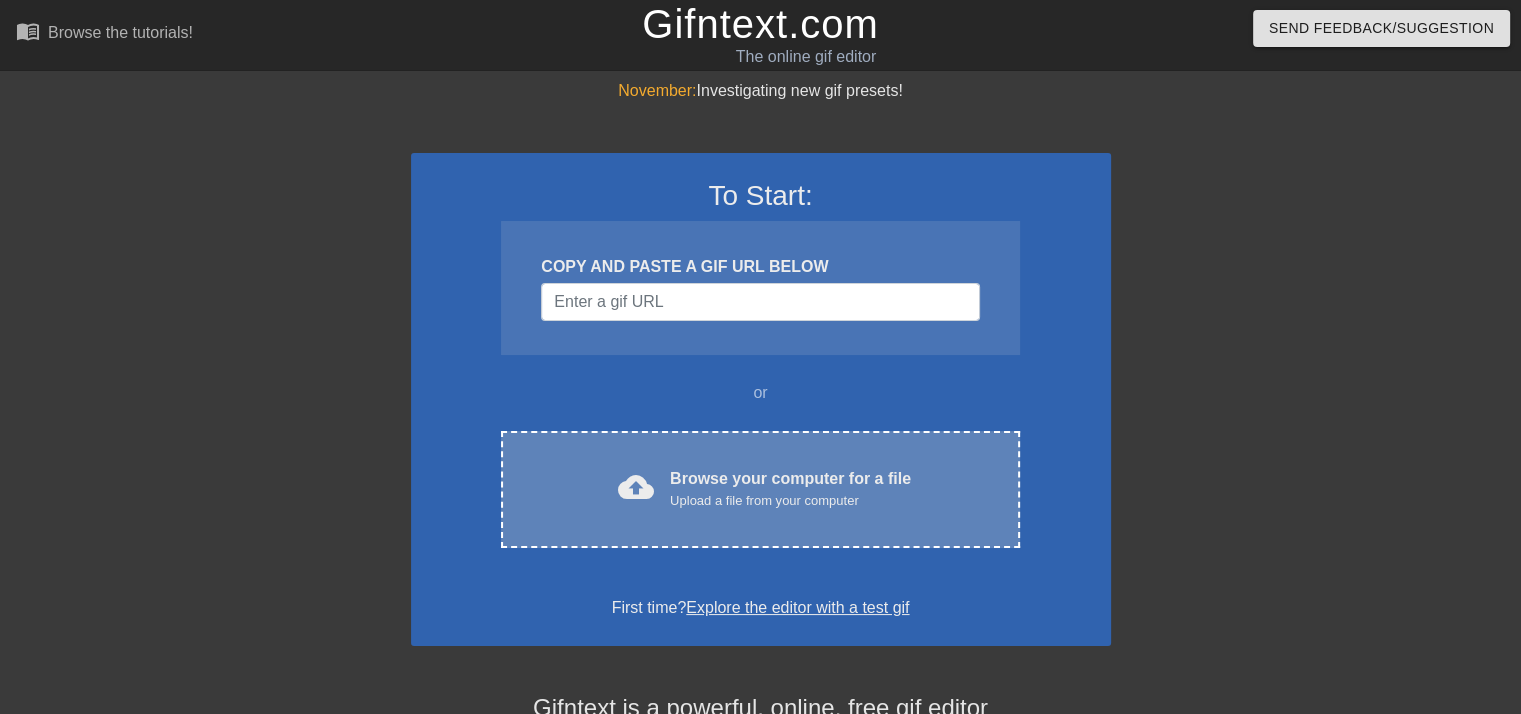 click on "Browse your computer for a file Upload a file from your computer" at bounding box center (790, 489) 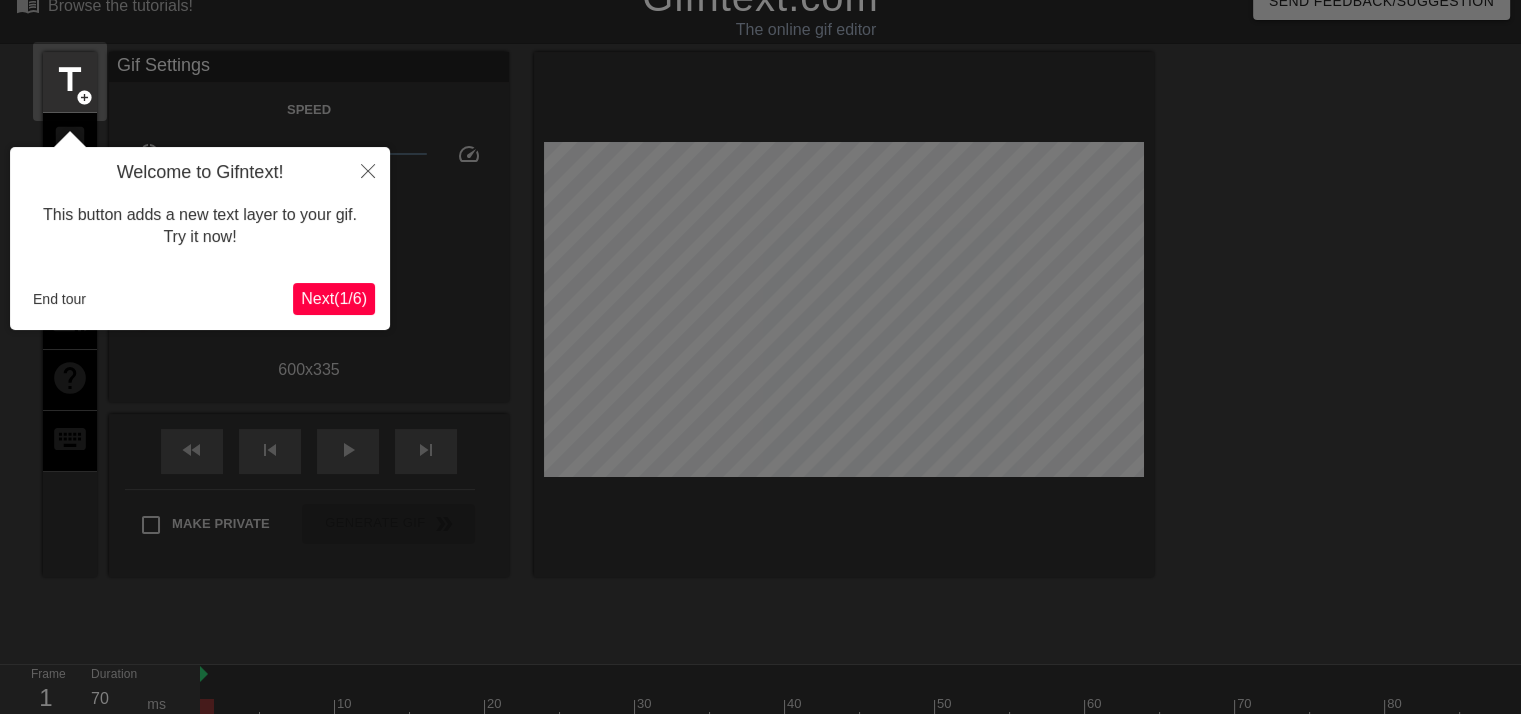 scroll, scrollTop: 48, scrollLeft: 0, axis: vertical 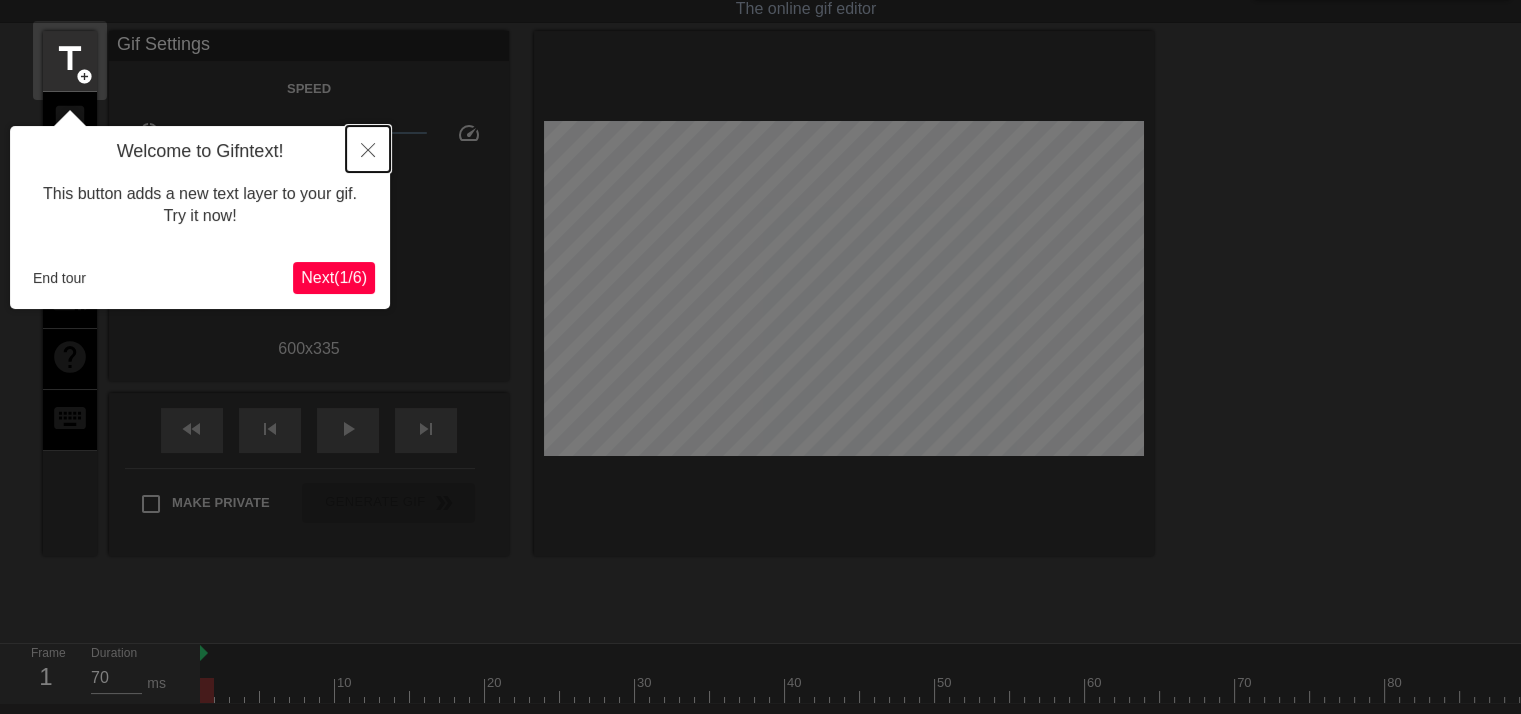 click 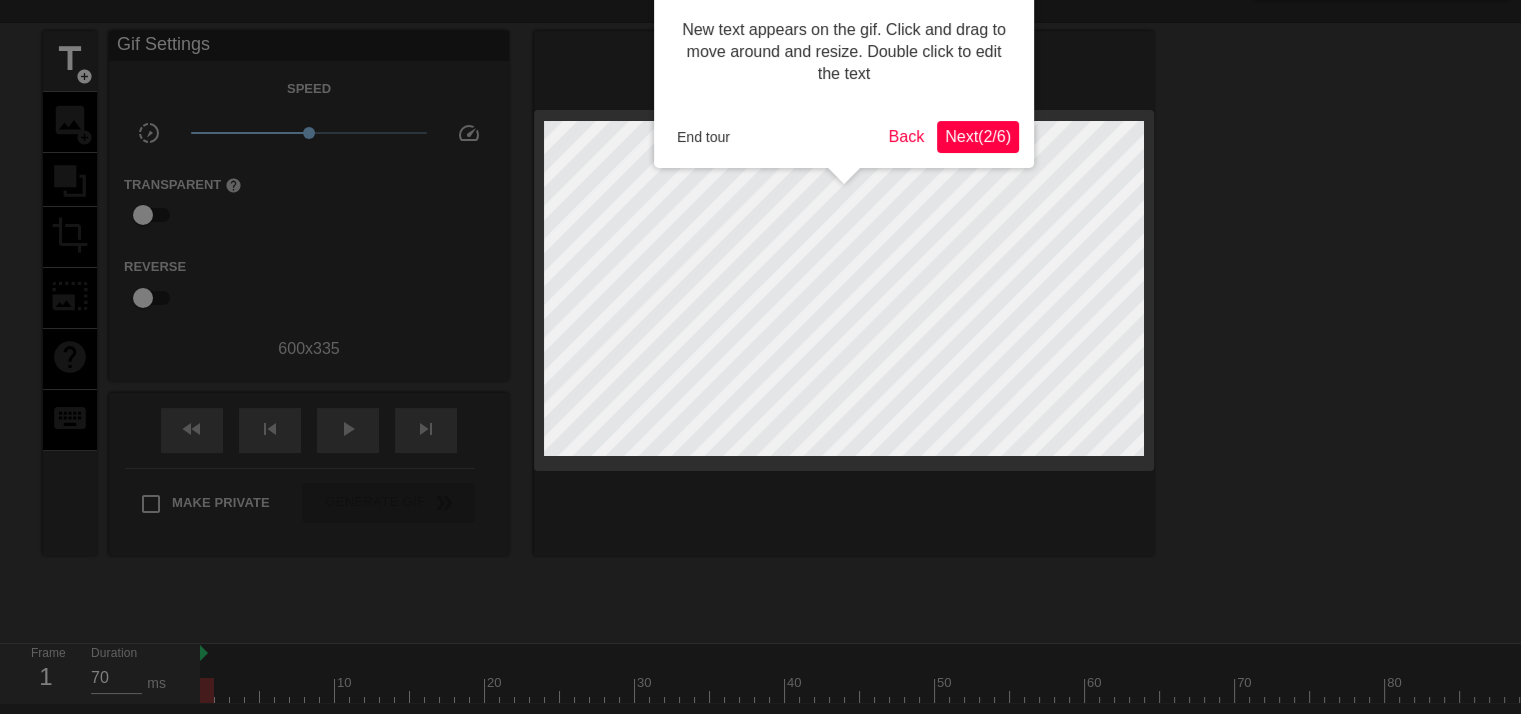 scroll, scrollTop: 0, scrollLeft: 0, axis: both 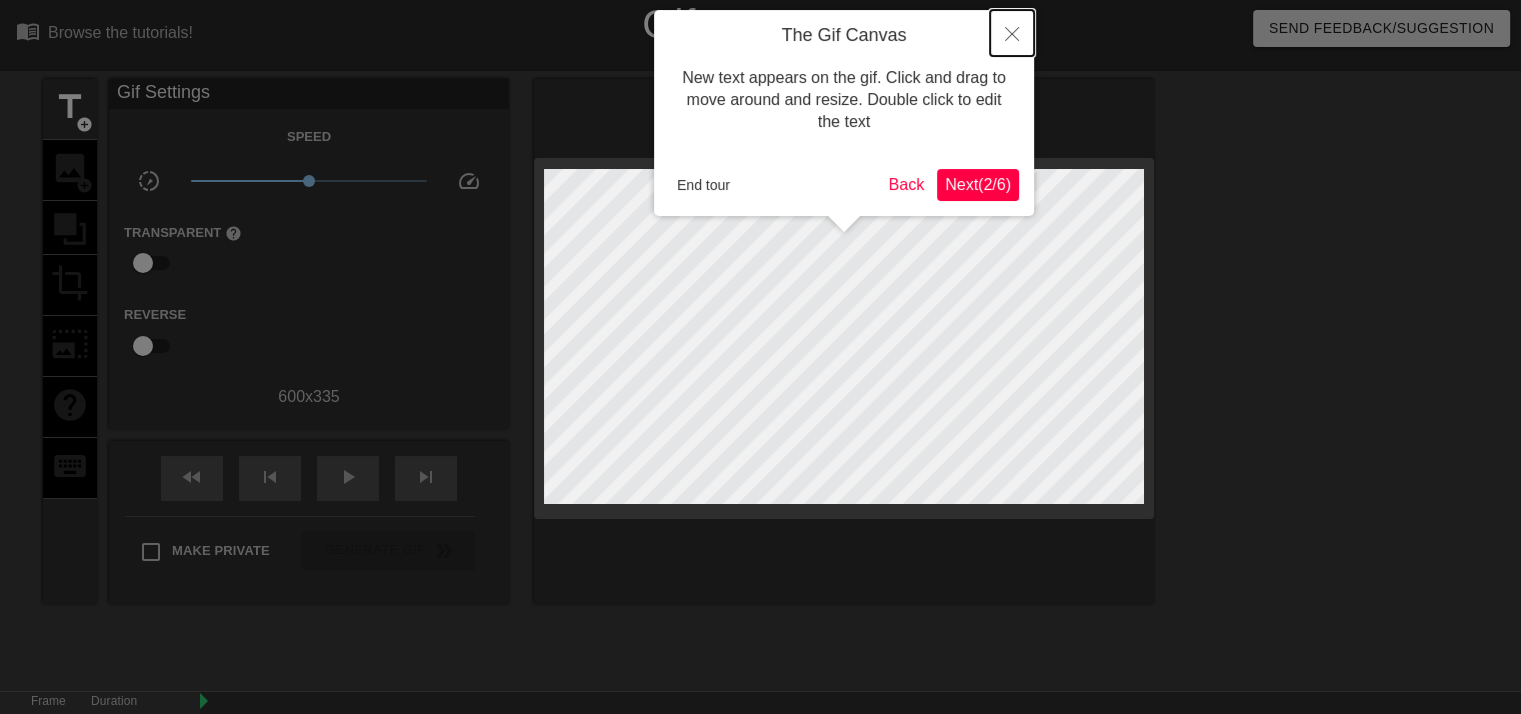 click 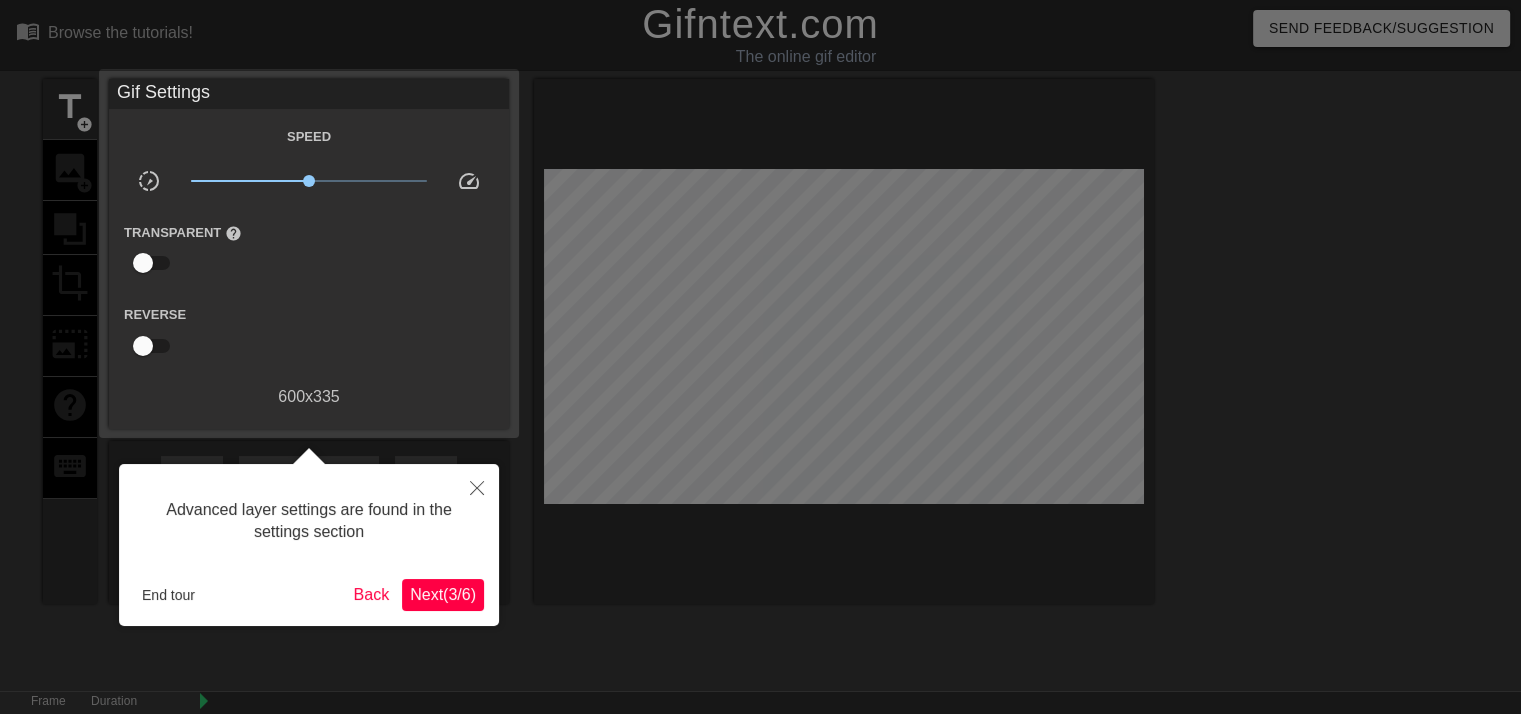 scroll, scrollTop: 48, scrollLeft: 0, axis: vertical 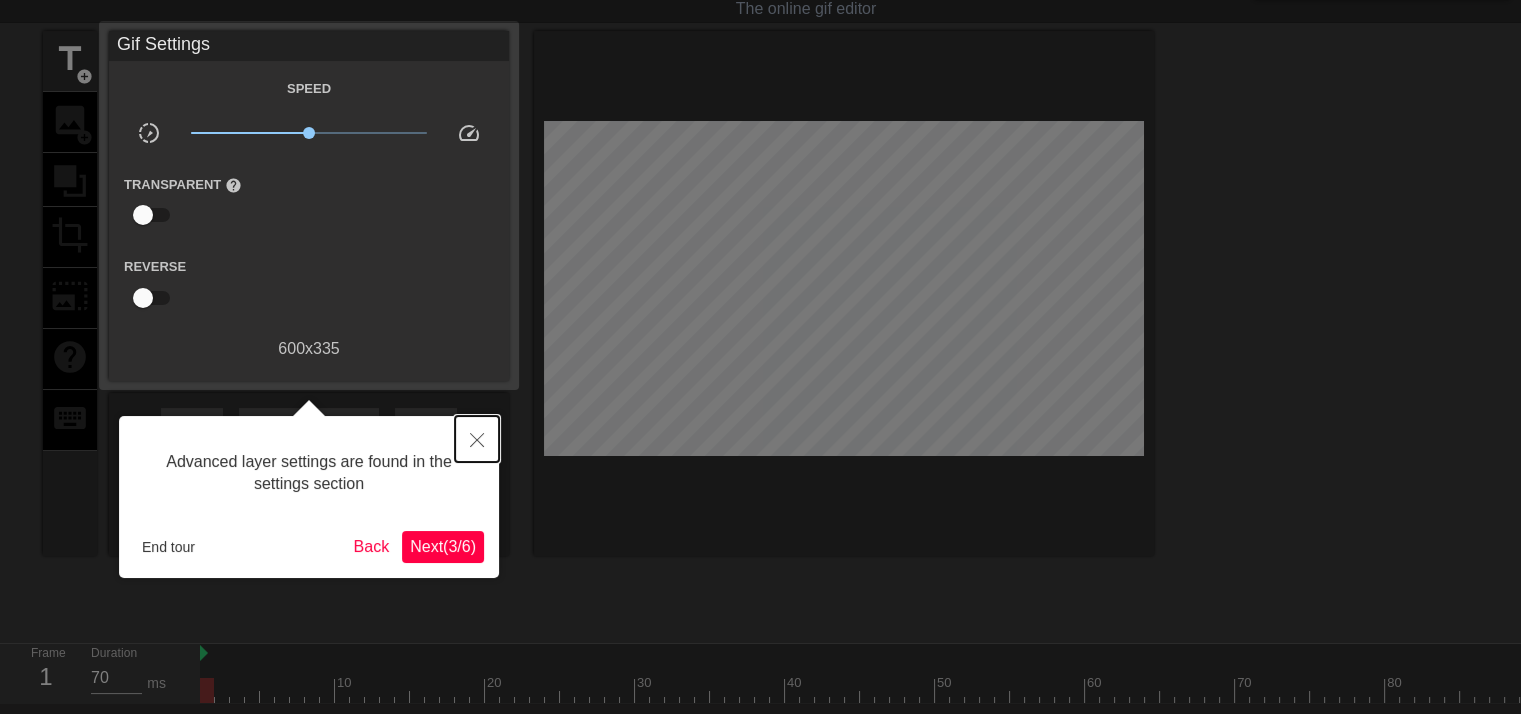click 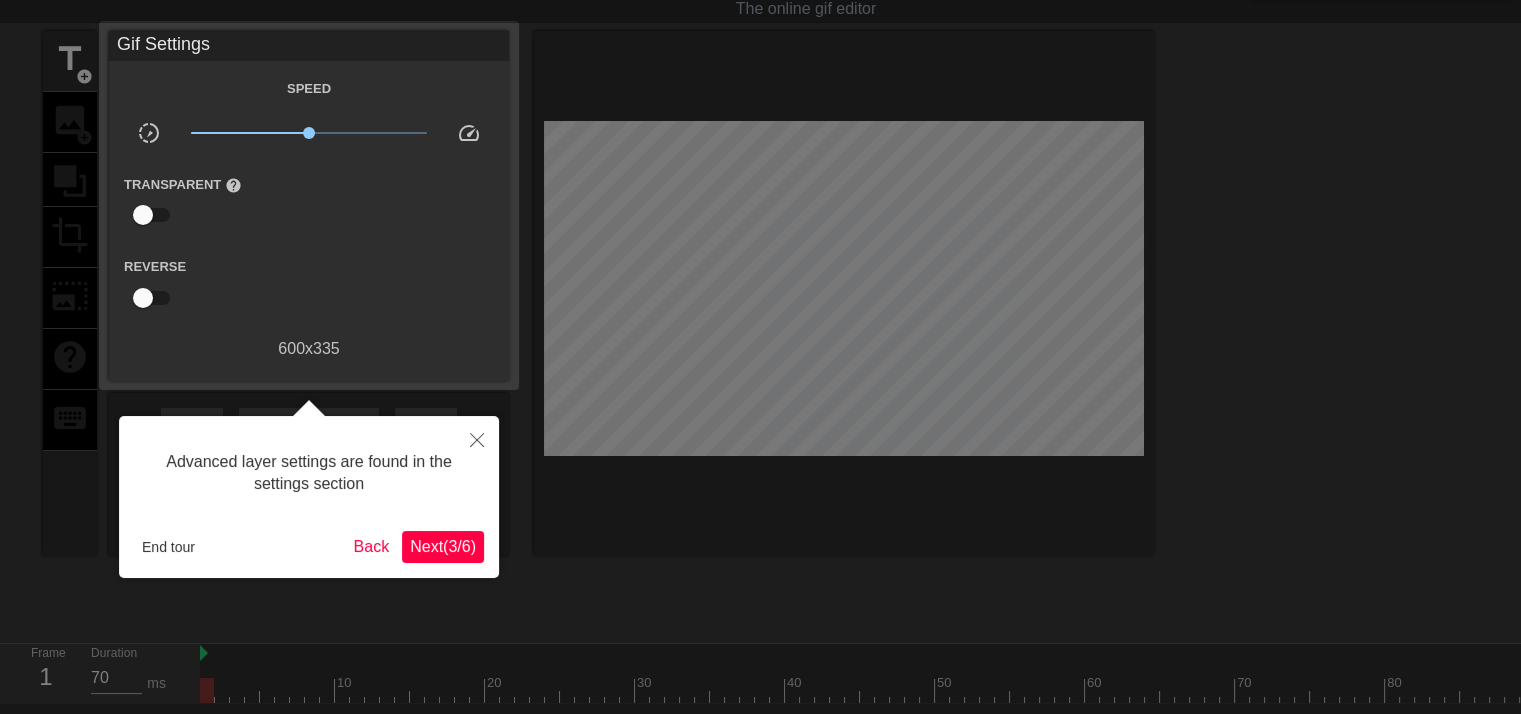 scroll, scrollTop: 16, scrollLeft: 0, axis: vertical 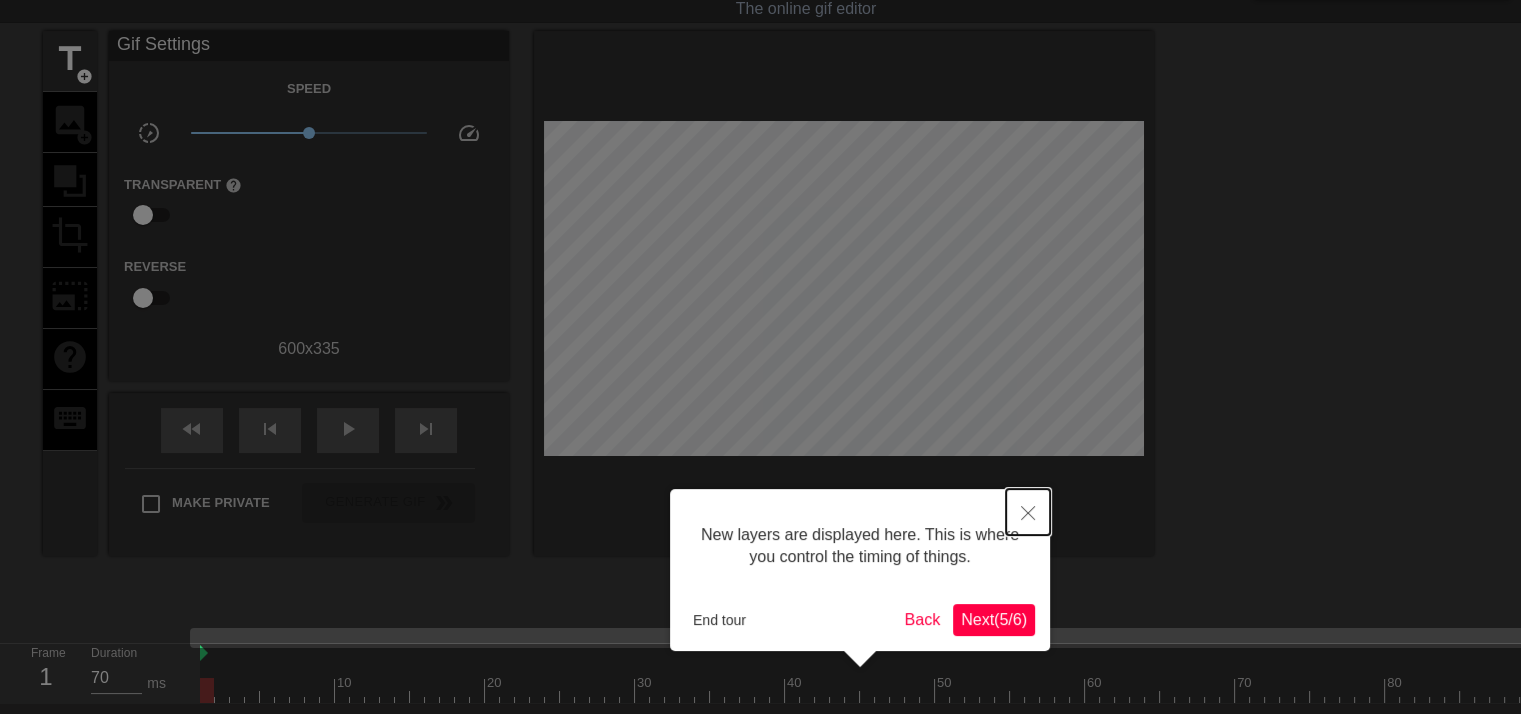 click at bounding box center [1028, 512] 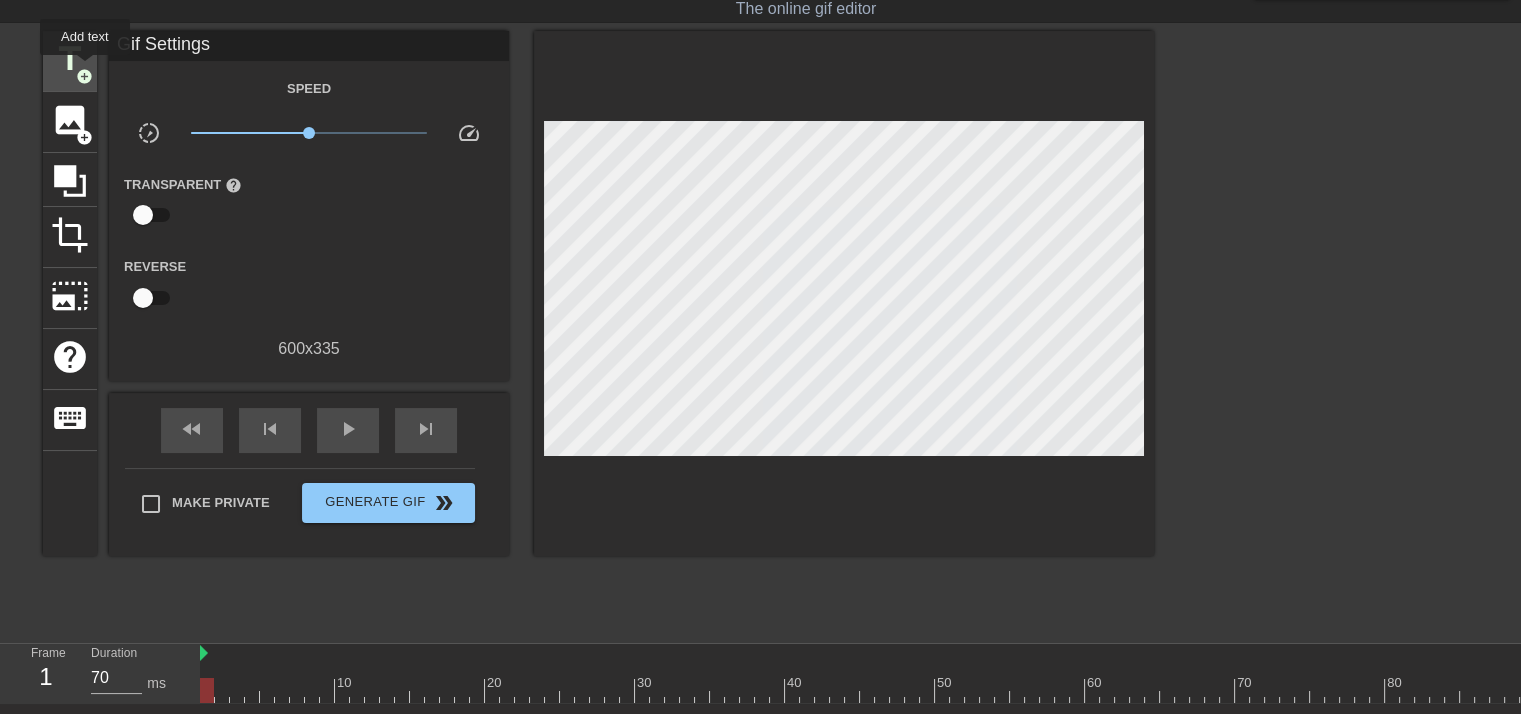click on "add_circle" at bounding box center (84, 76) 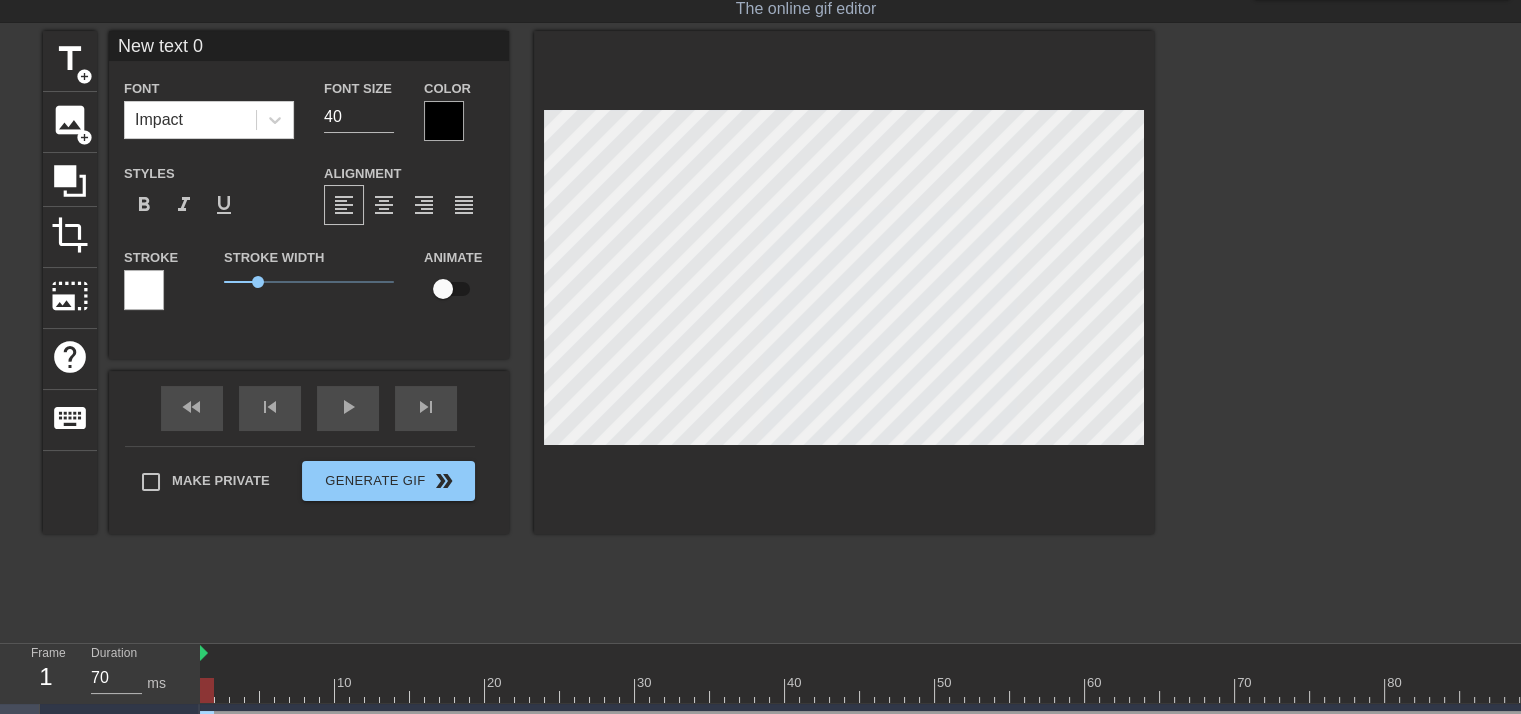 scroll, scrollTop: 2, scrollLeft: 2, axis: both 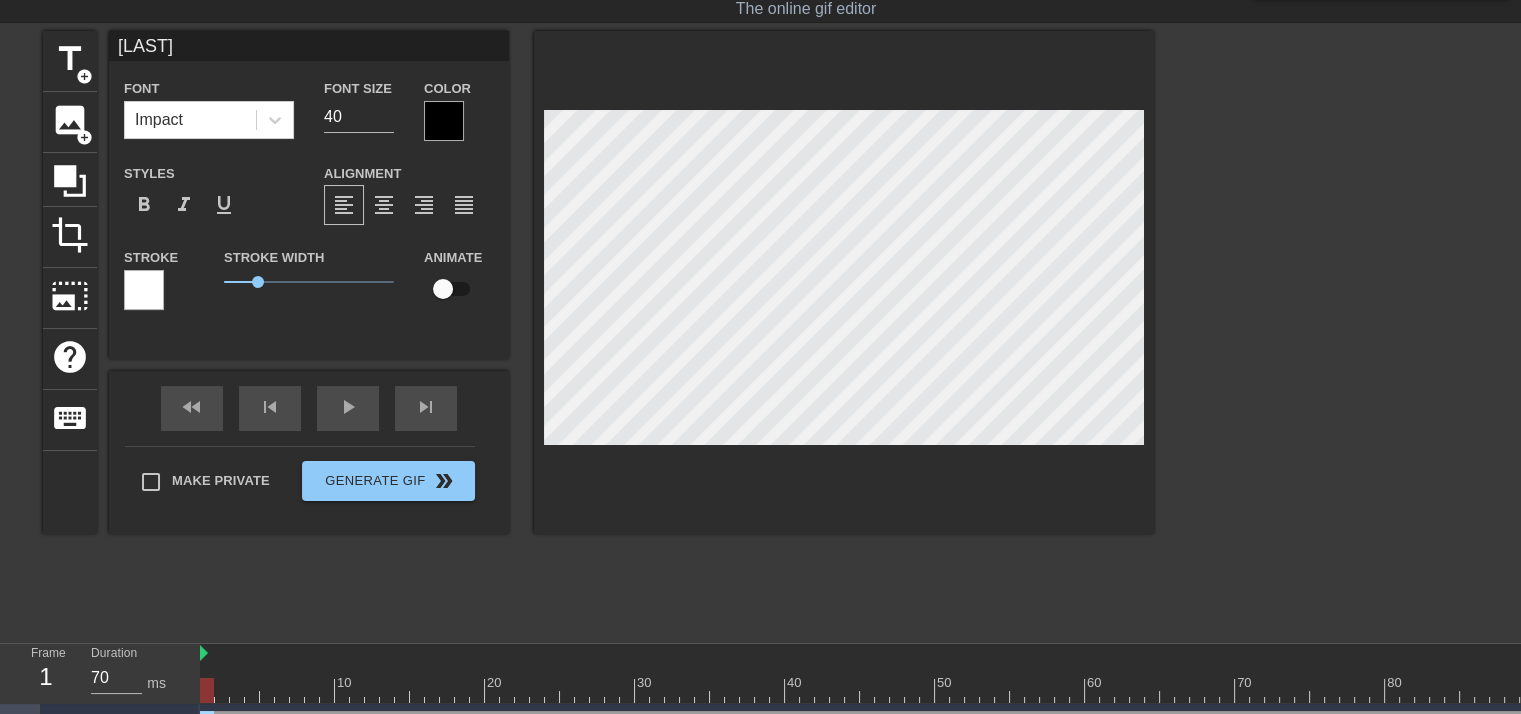 type on "С[LAST]" 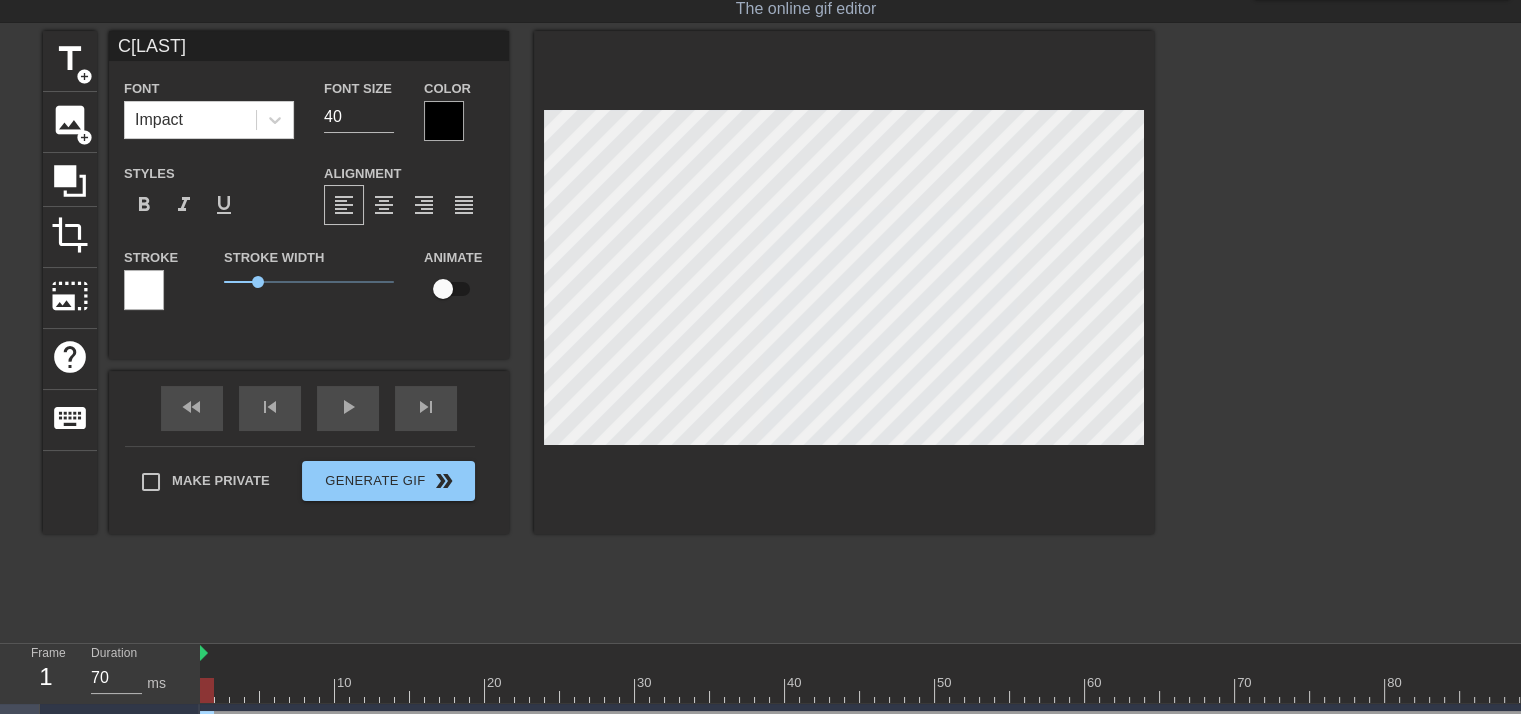 type on "С[LAST]" 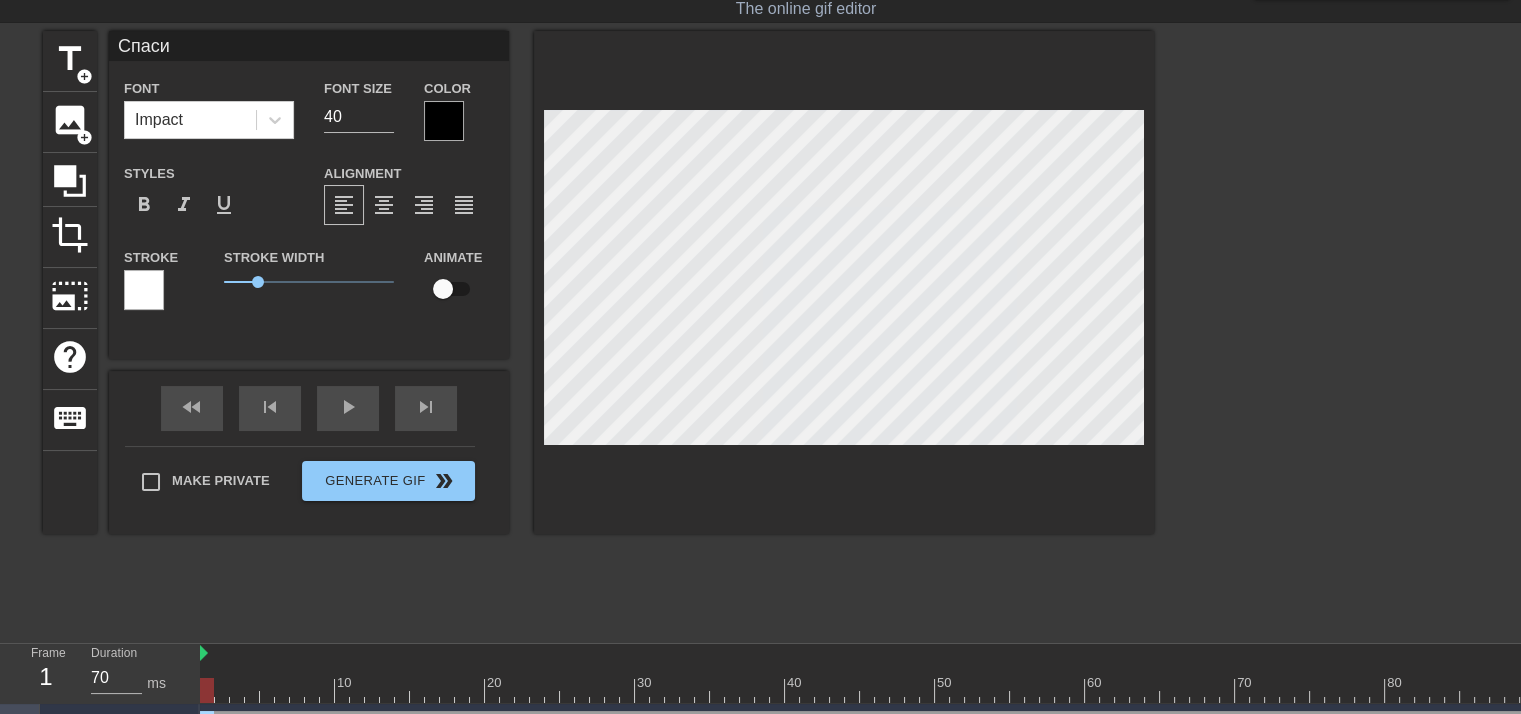 type on "Спасиб" 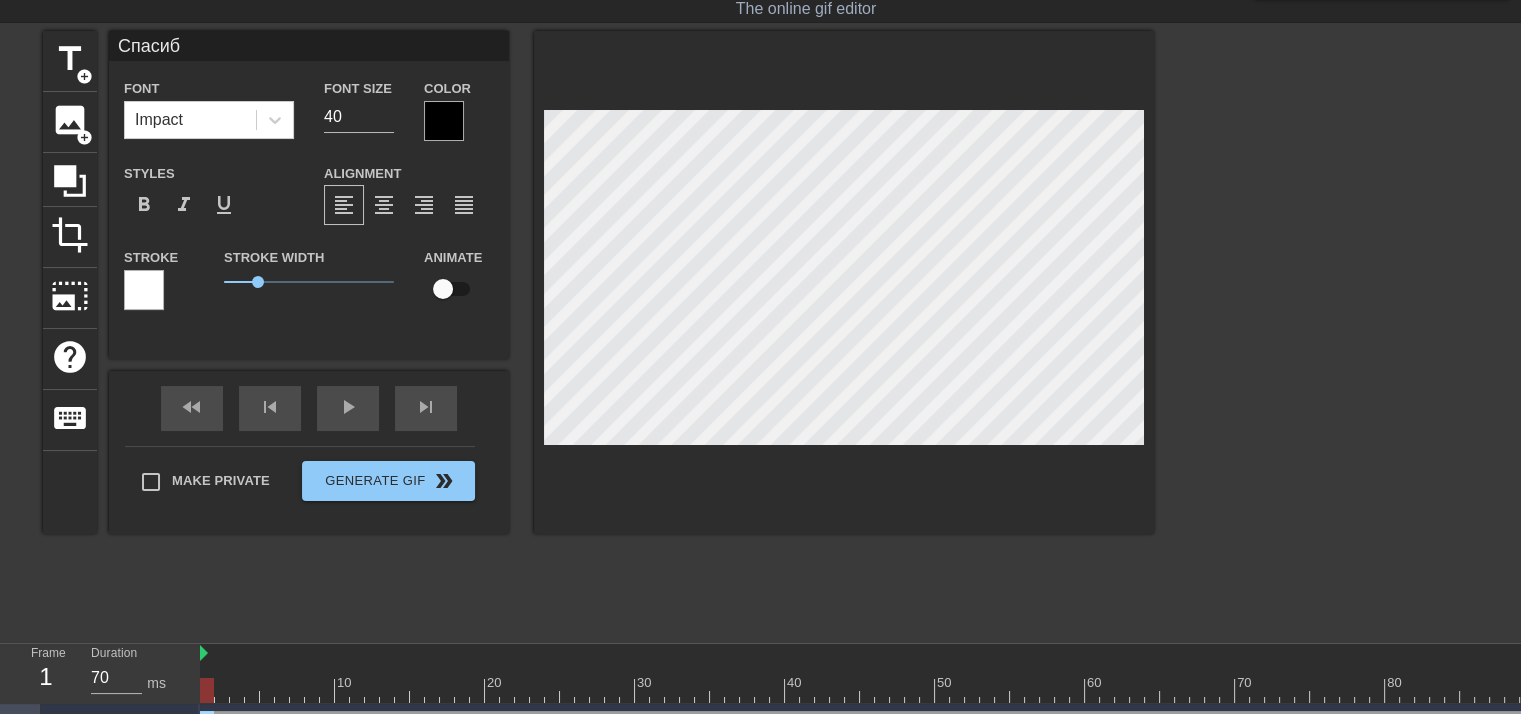 type on "Спасибо" 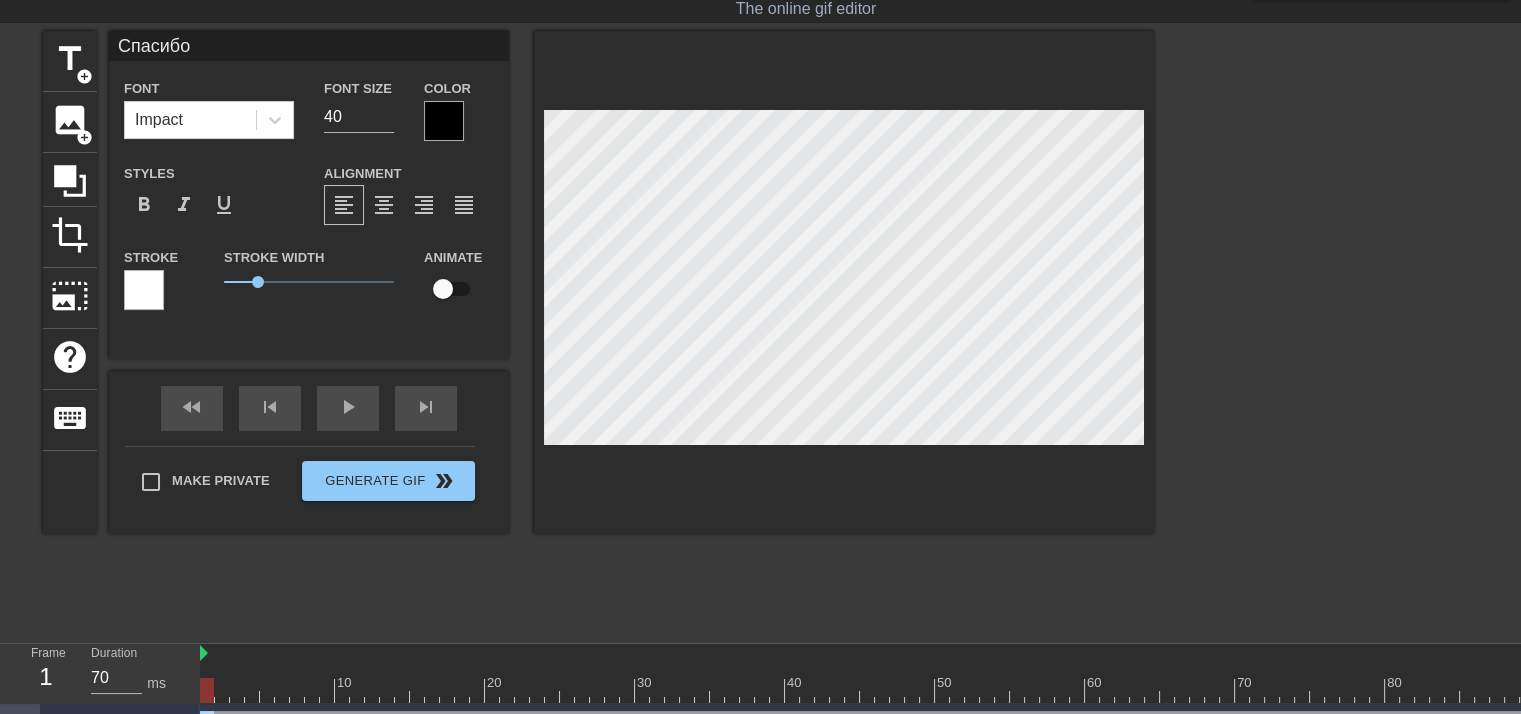 type on "Спасибо," 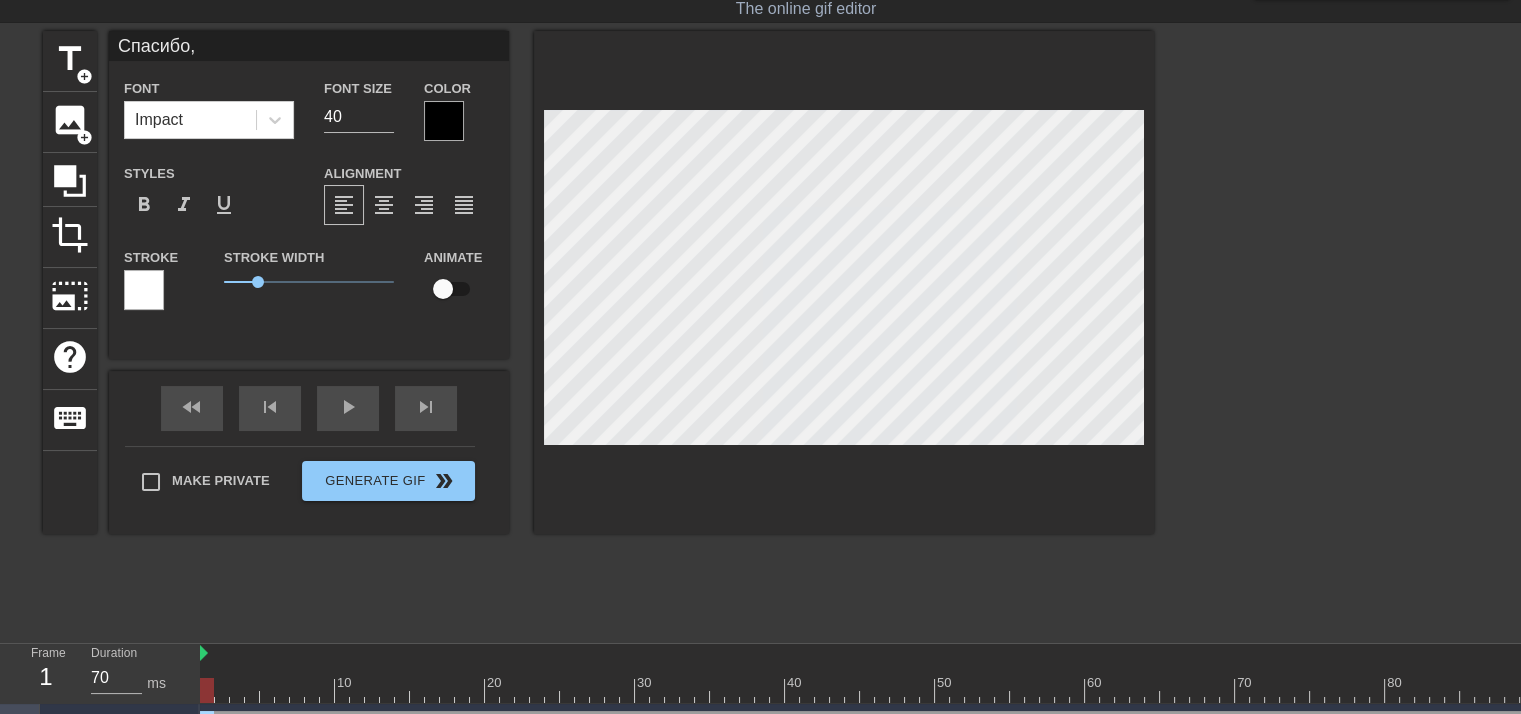 type on "Спасибо," 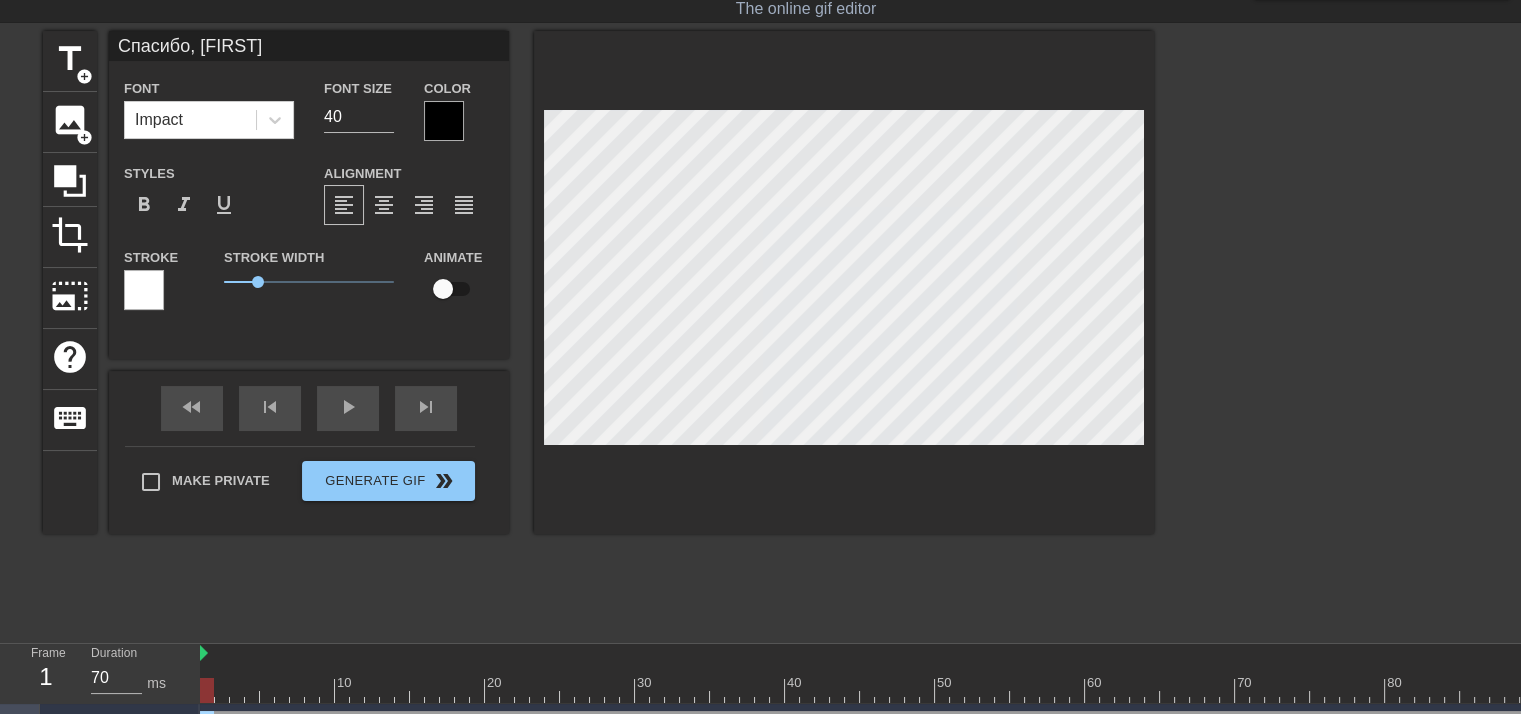 type on "Спасибо, [FIRST]" 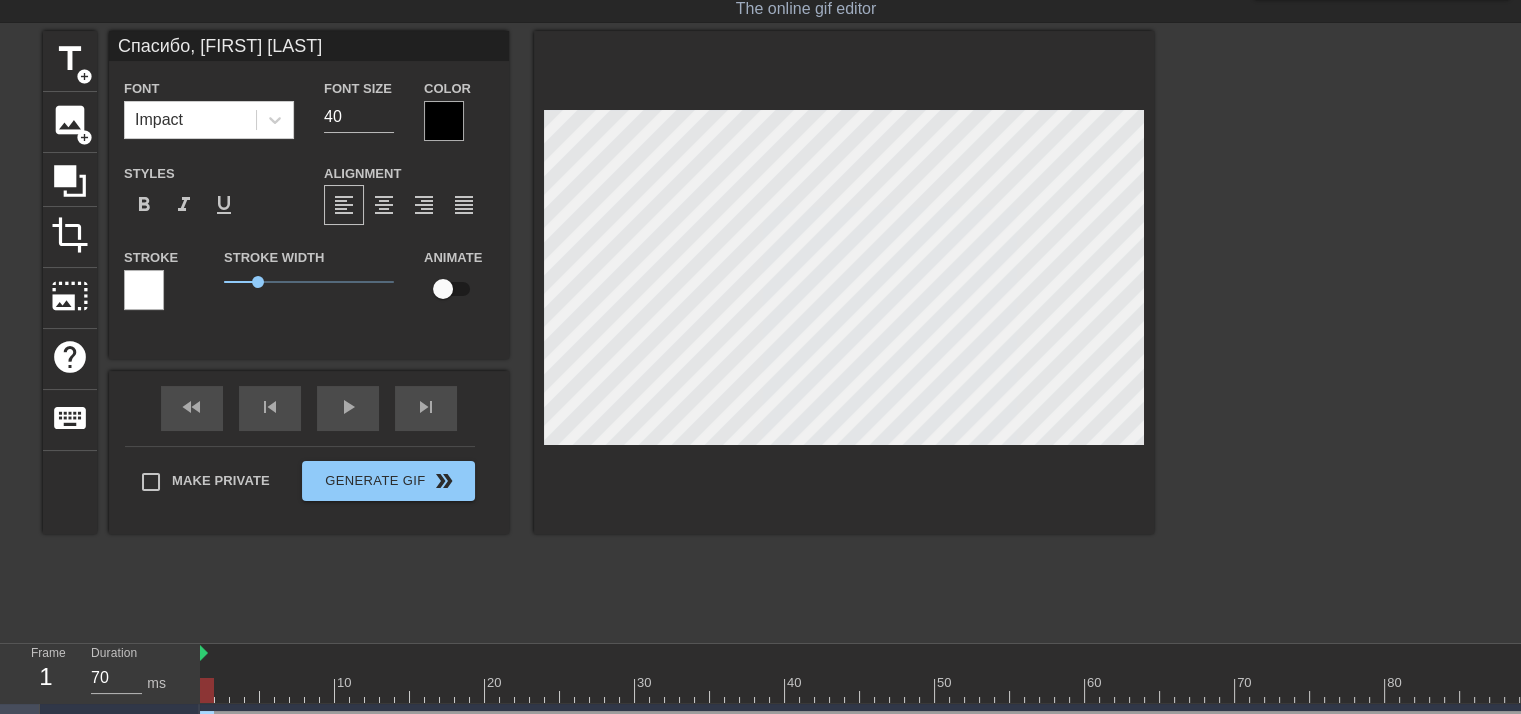 type on "Спасибо, Клим Са" 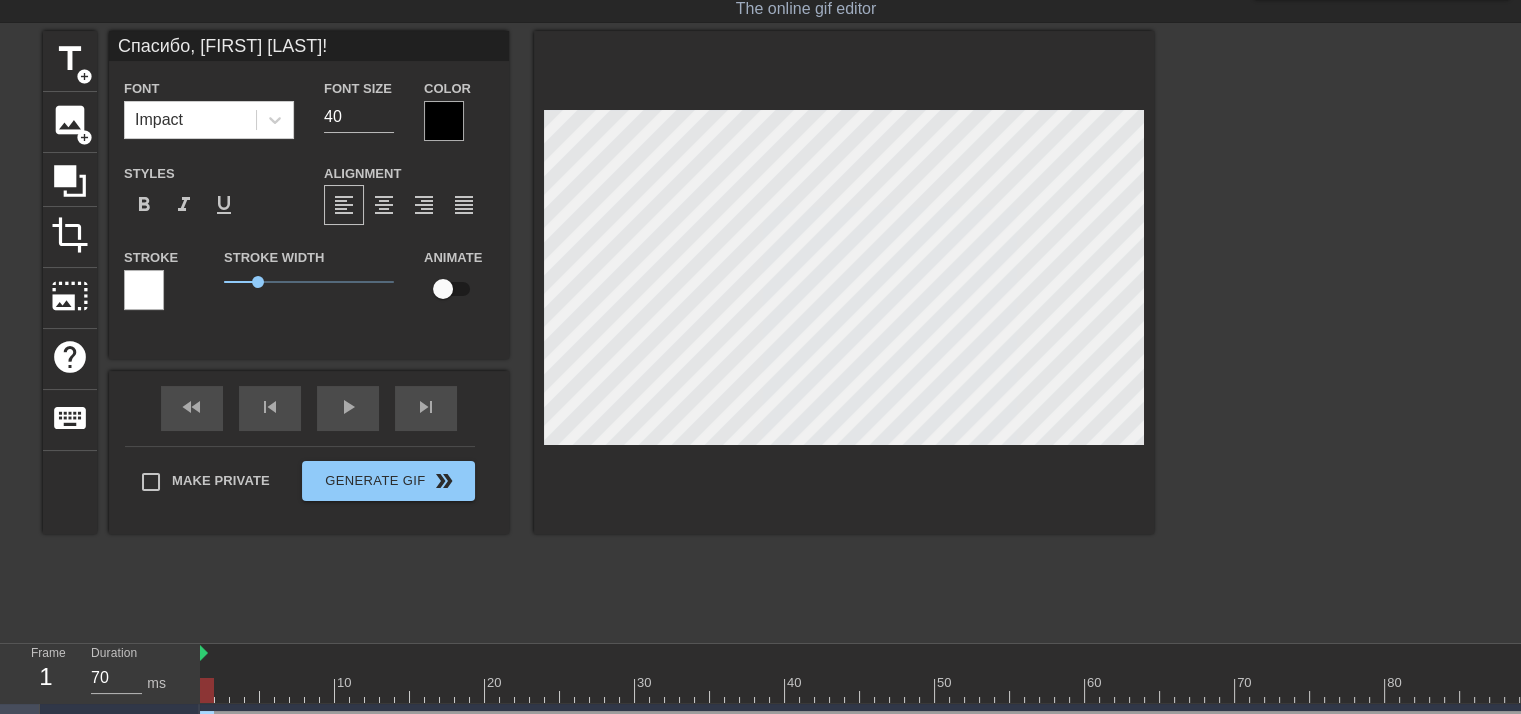 type on "Спасибо, Клим Саныч!" 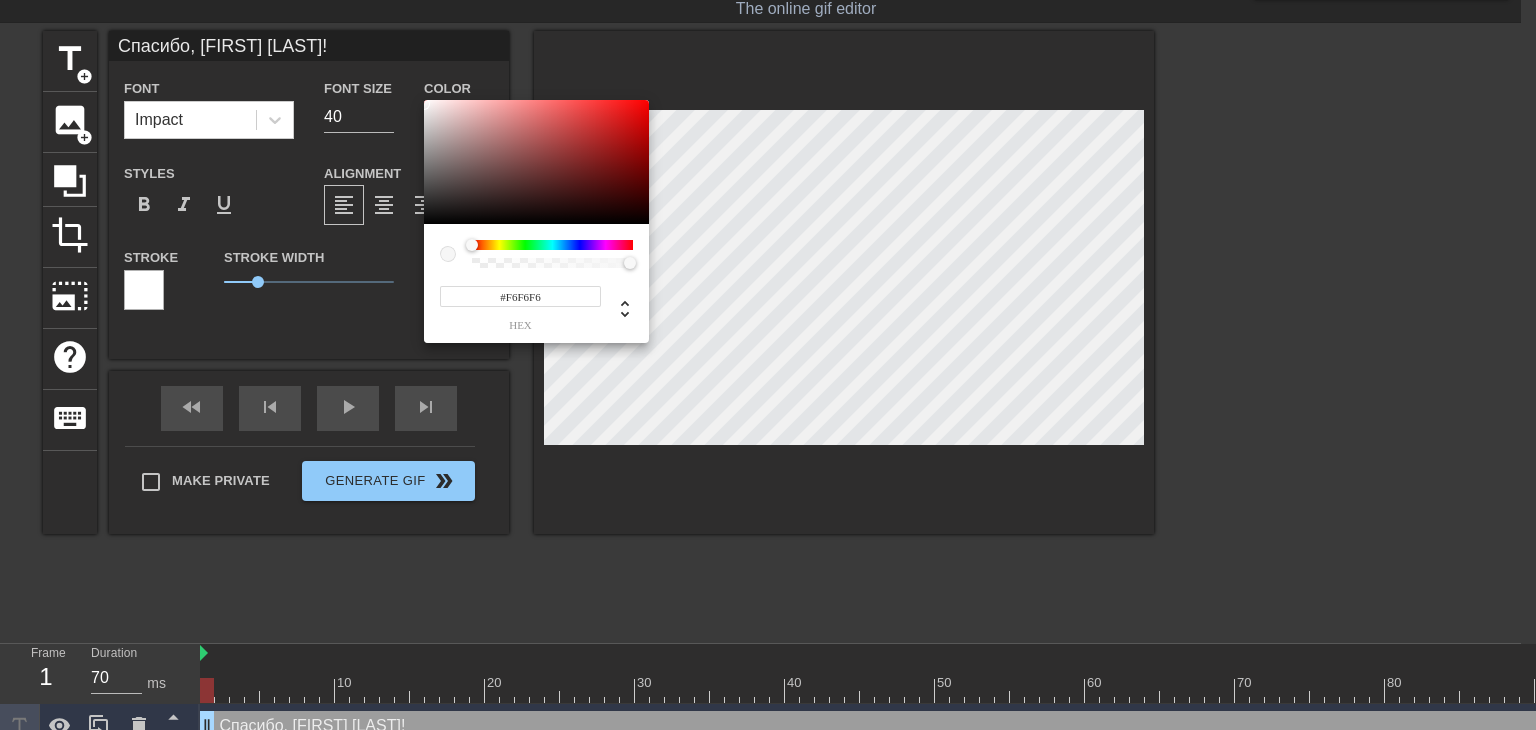 type on "#FFFFFF" 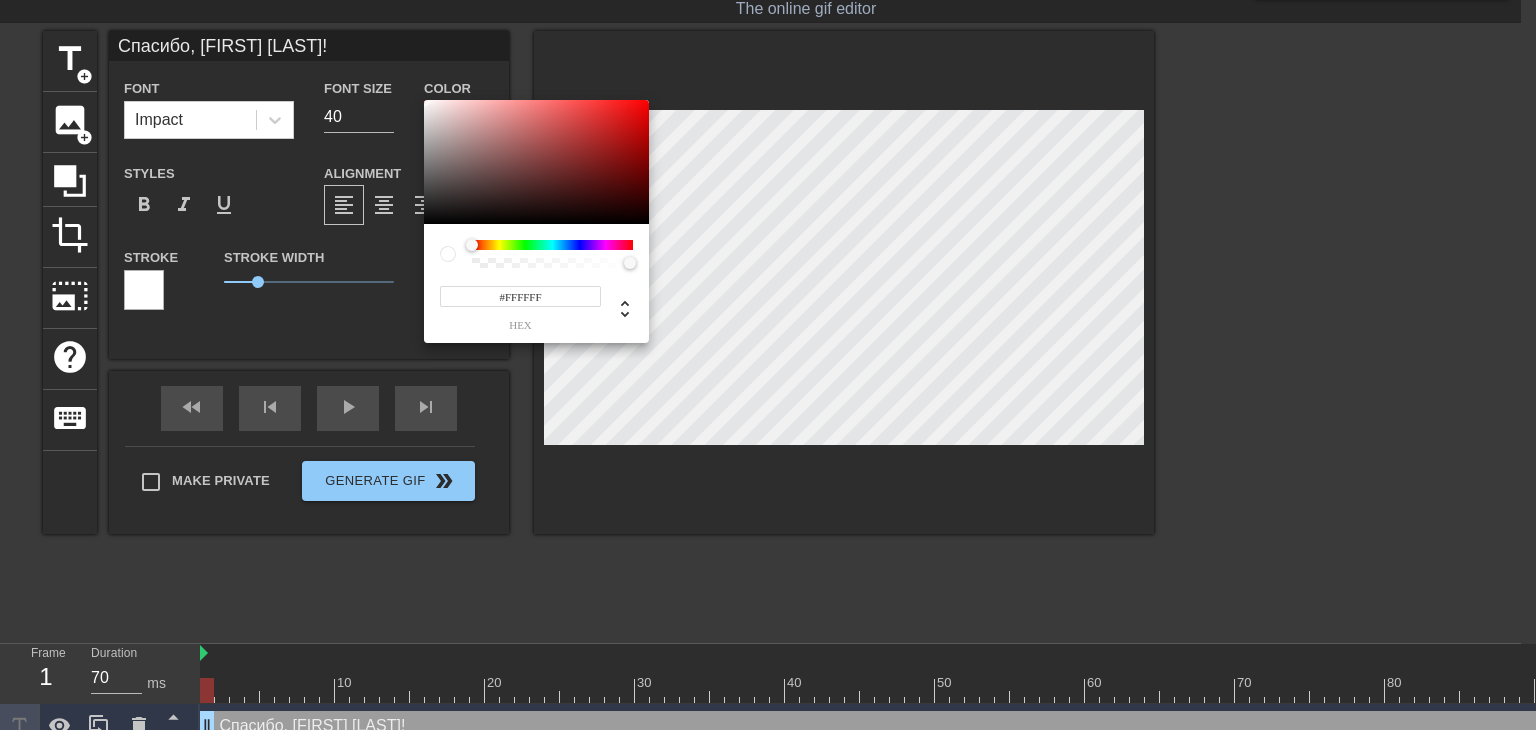 drag, startPoint x: 427, startPoint y: 151, endPoint x: 415, endPoint y: 85, distance: 67.08204 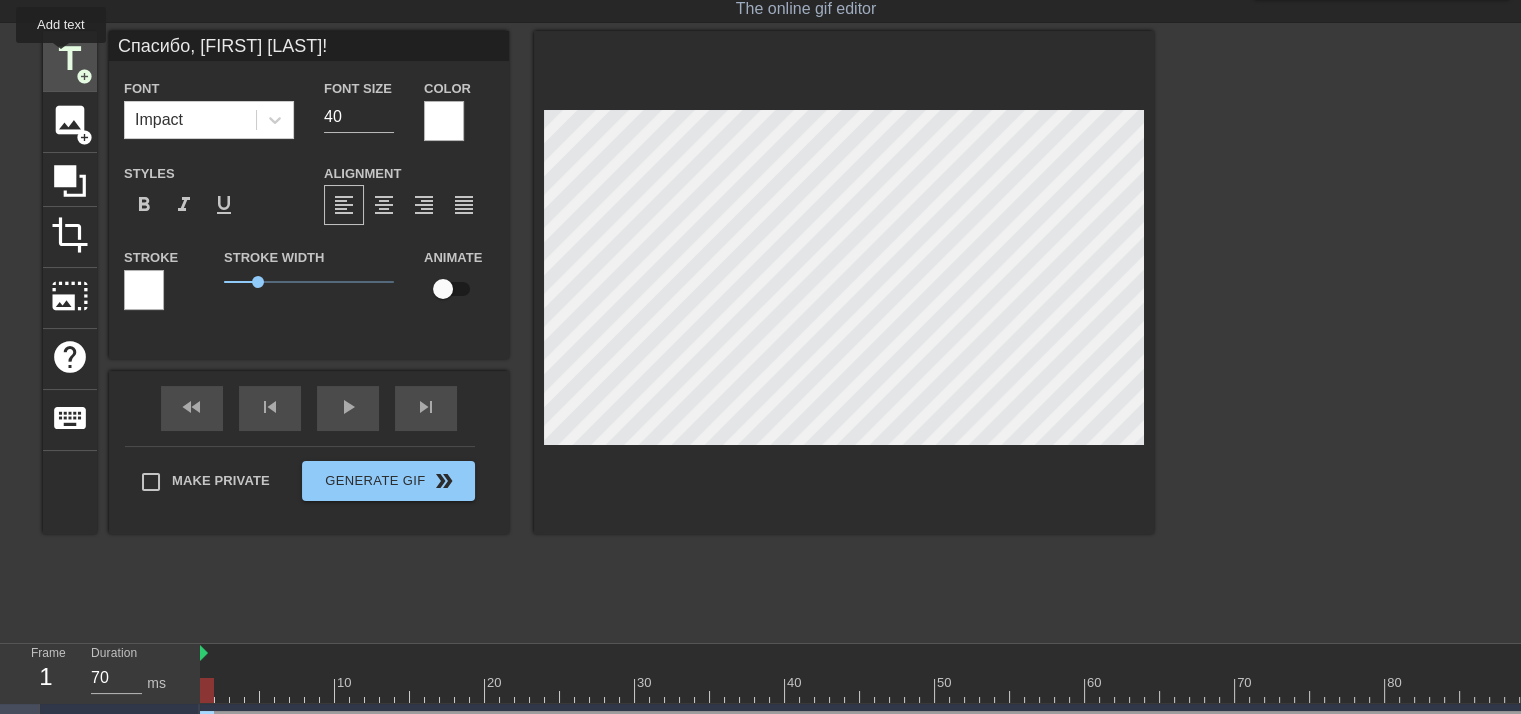 click on "title" at bounding box center [70, 59] 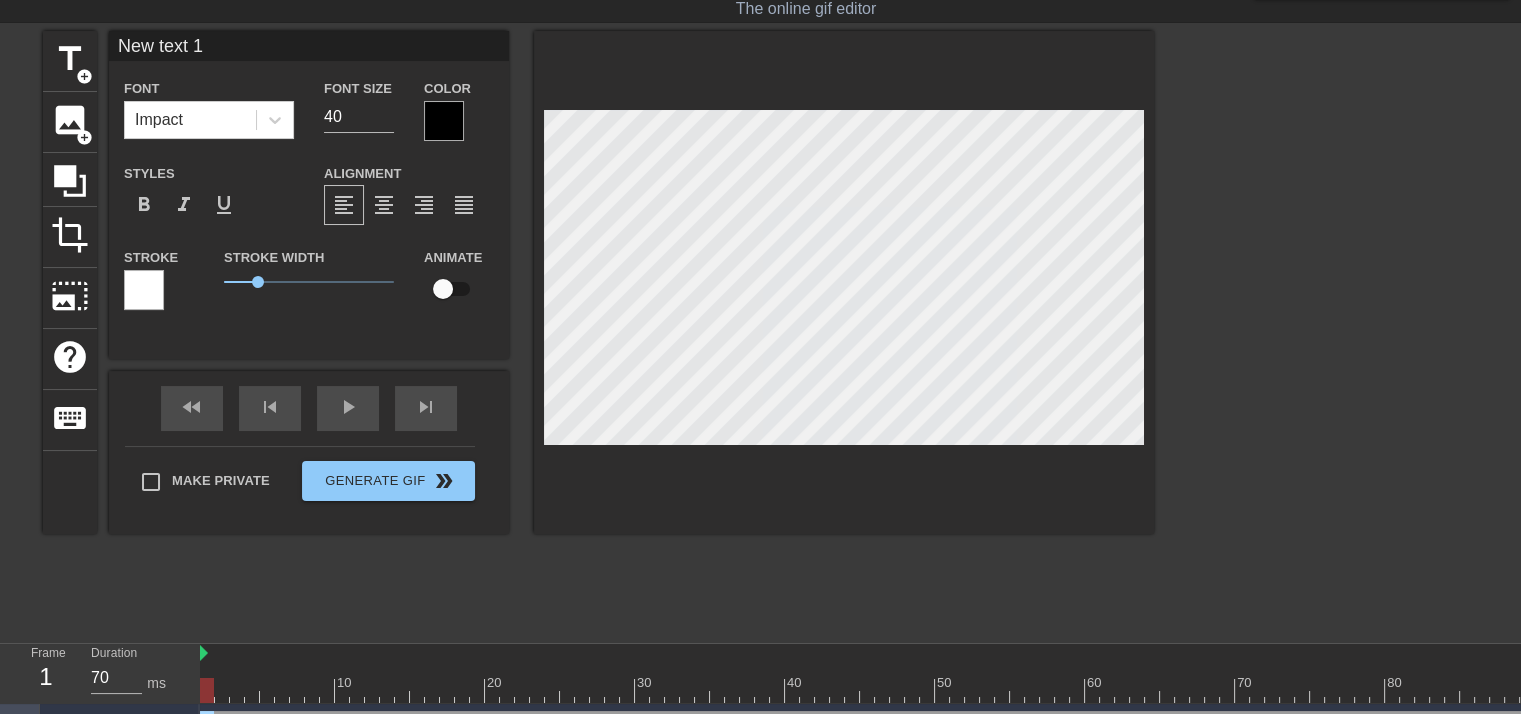 scroll, scrollTop: 2, scrollLeft: 4, axis: both 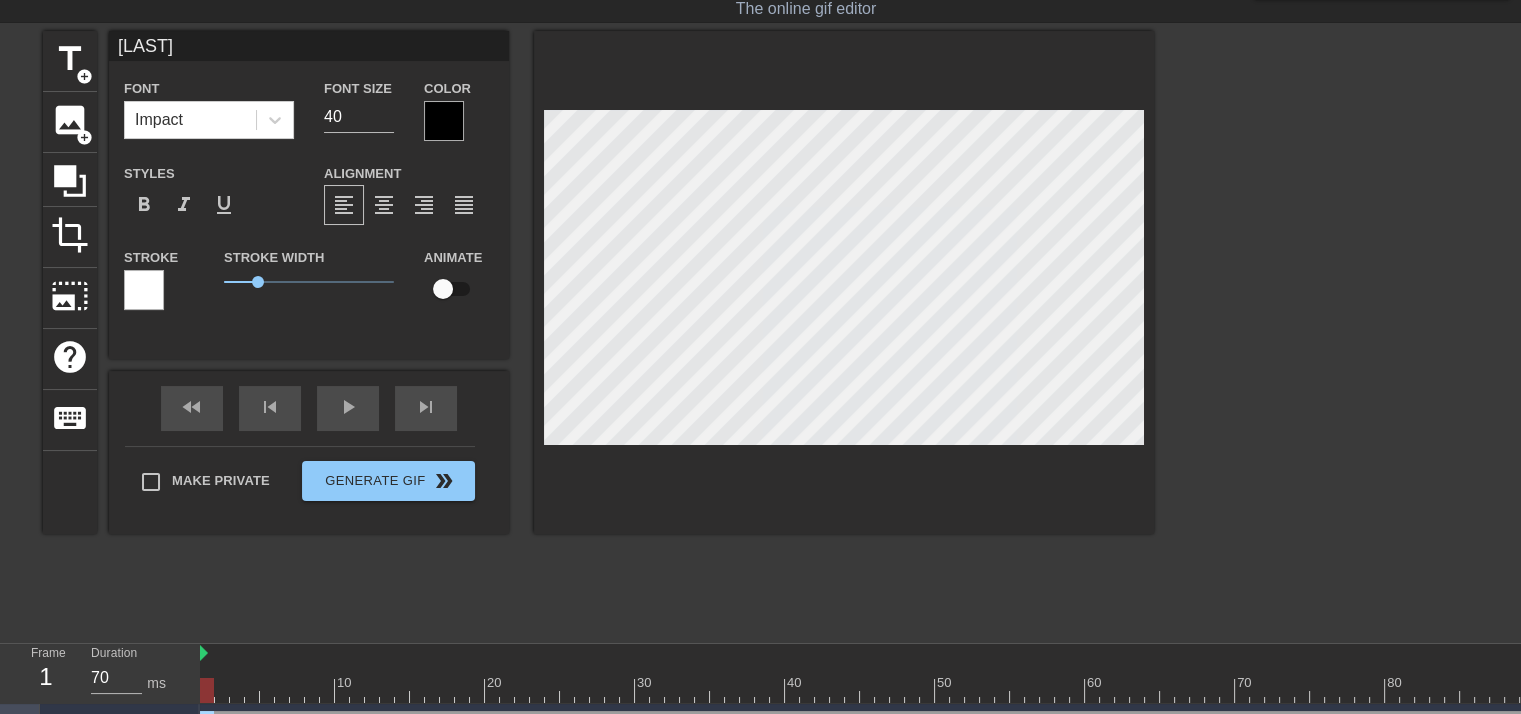 type on "Са" 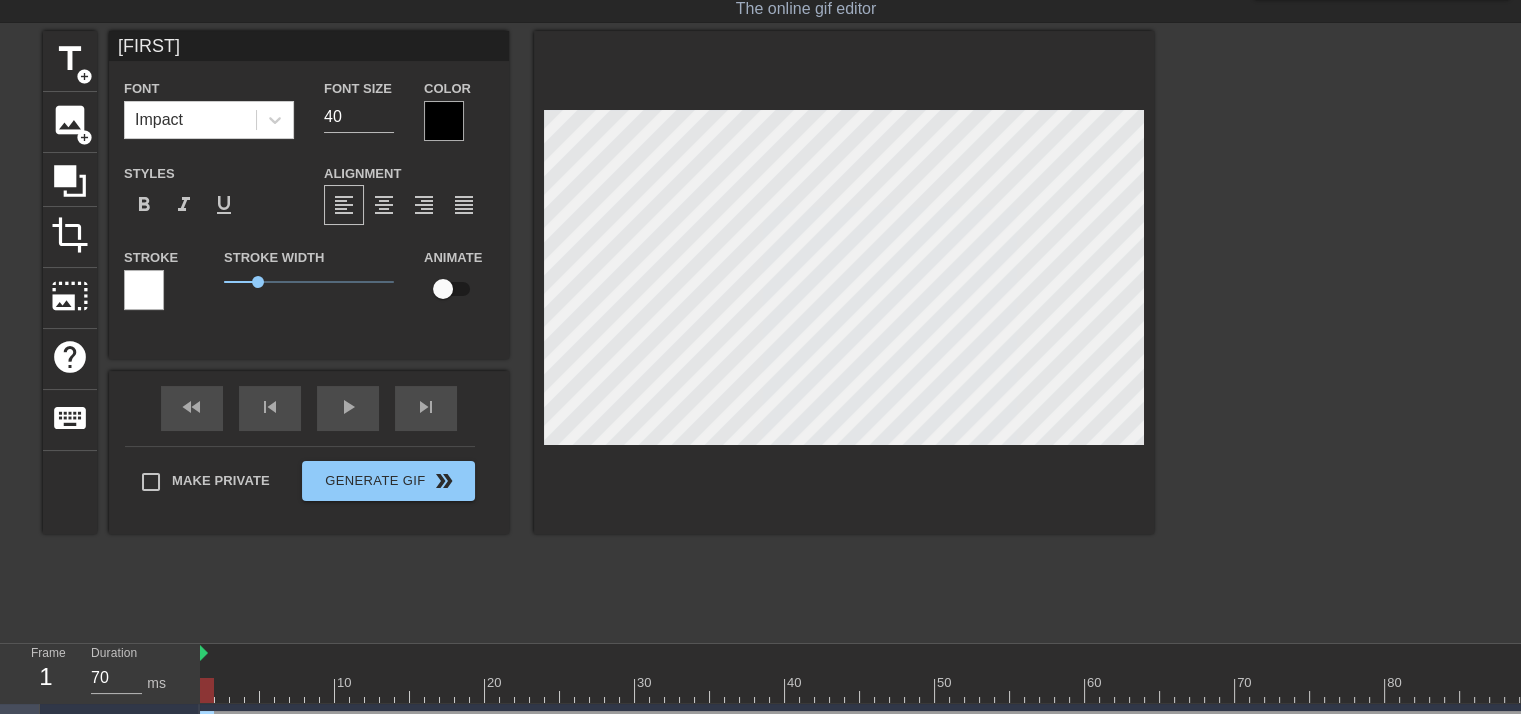 type on "Ста" 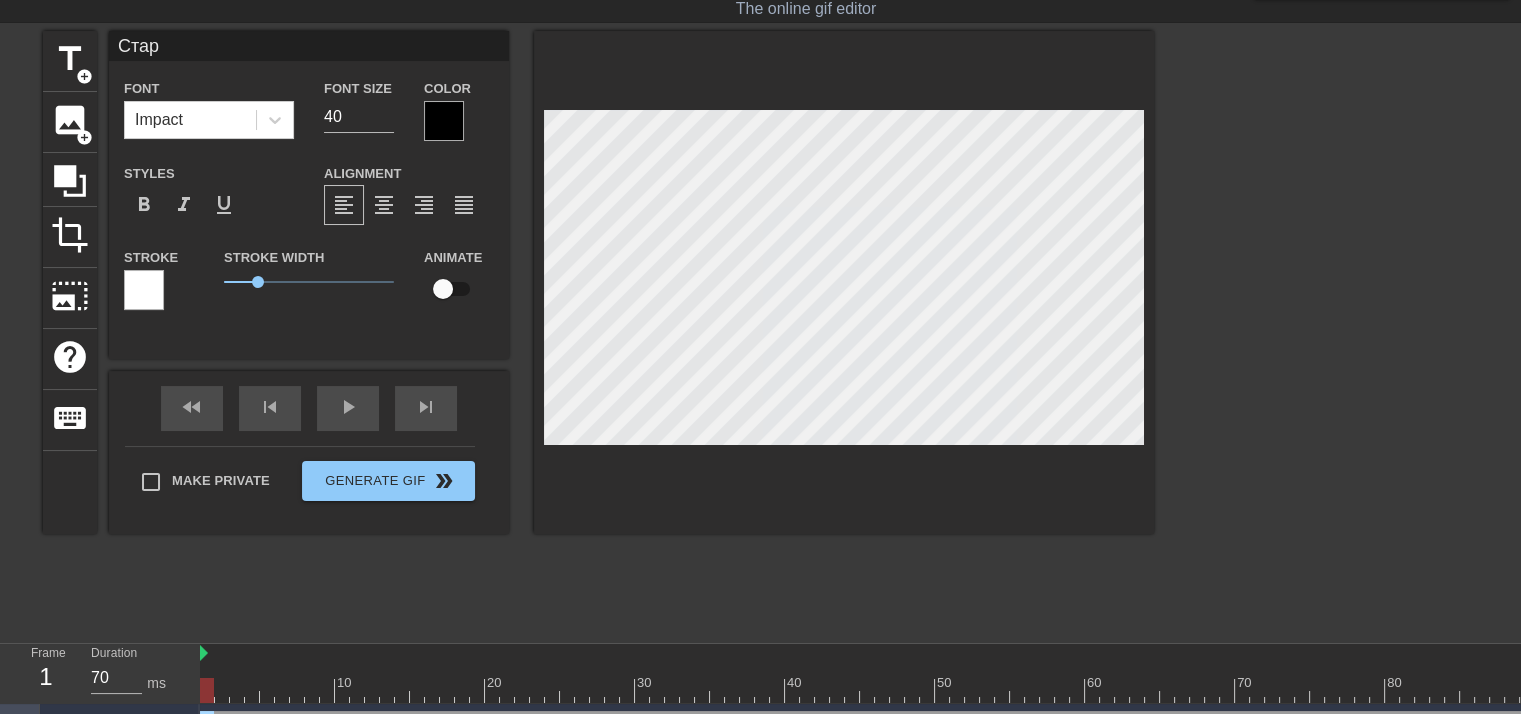 type on "Стара" 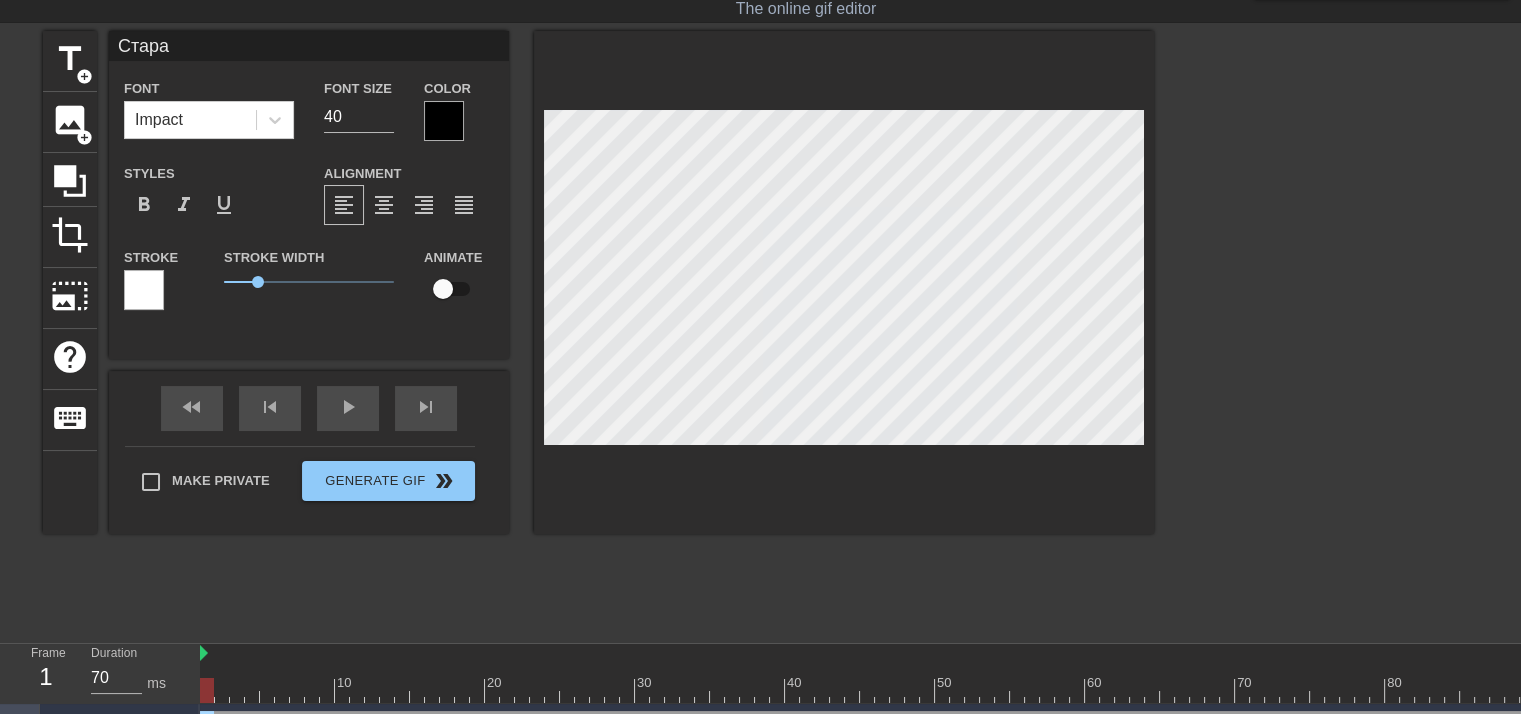 type on "Старал" 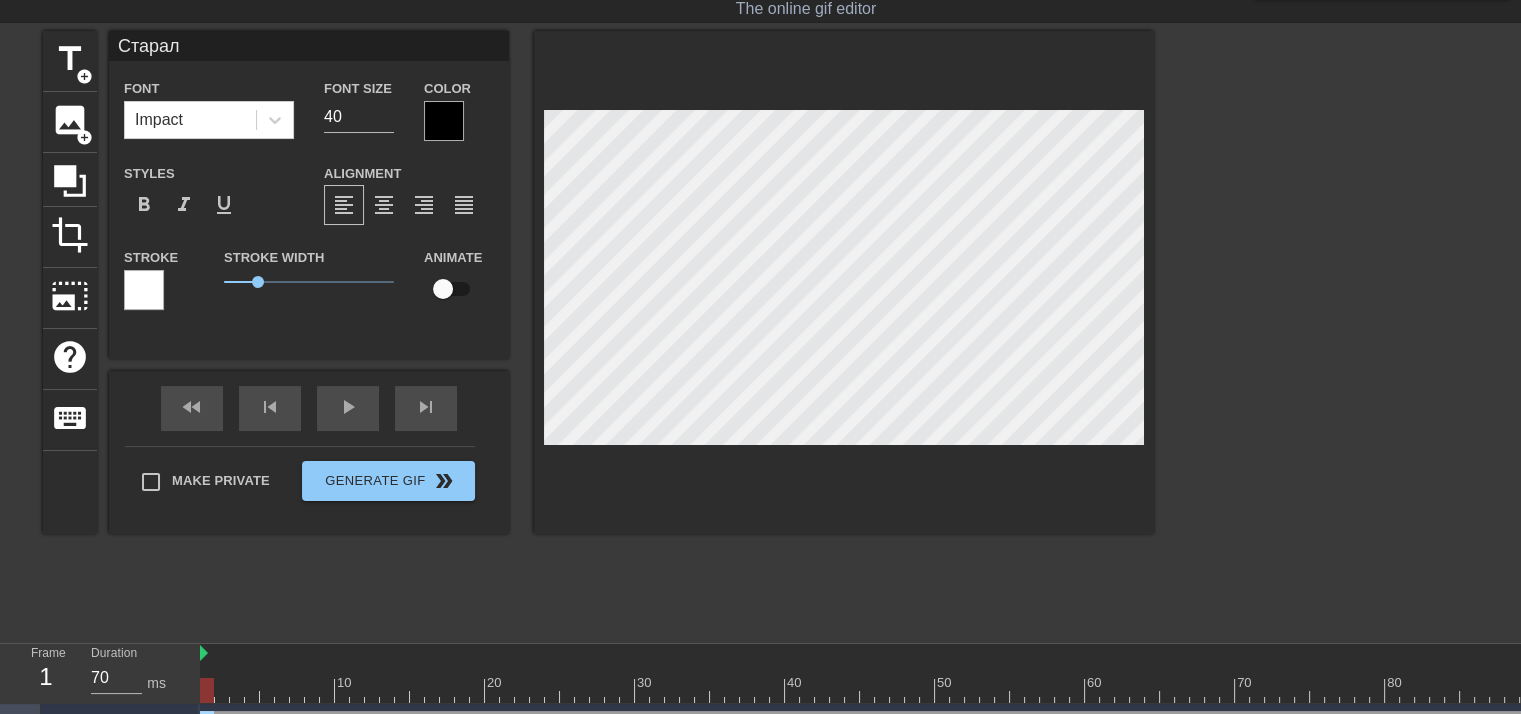 type on "Старали" 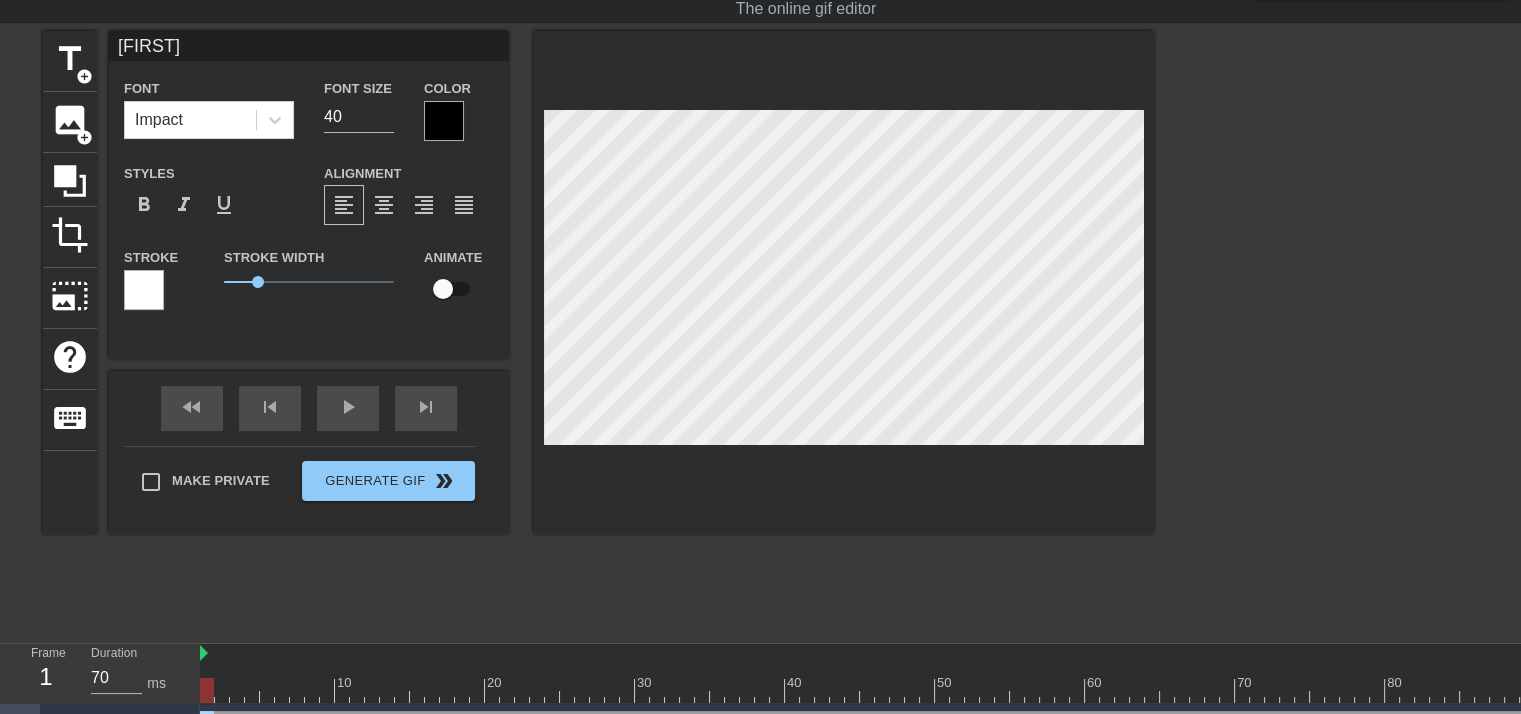 type on "Старалис" 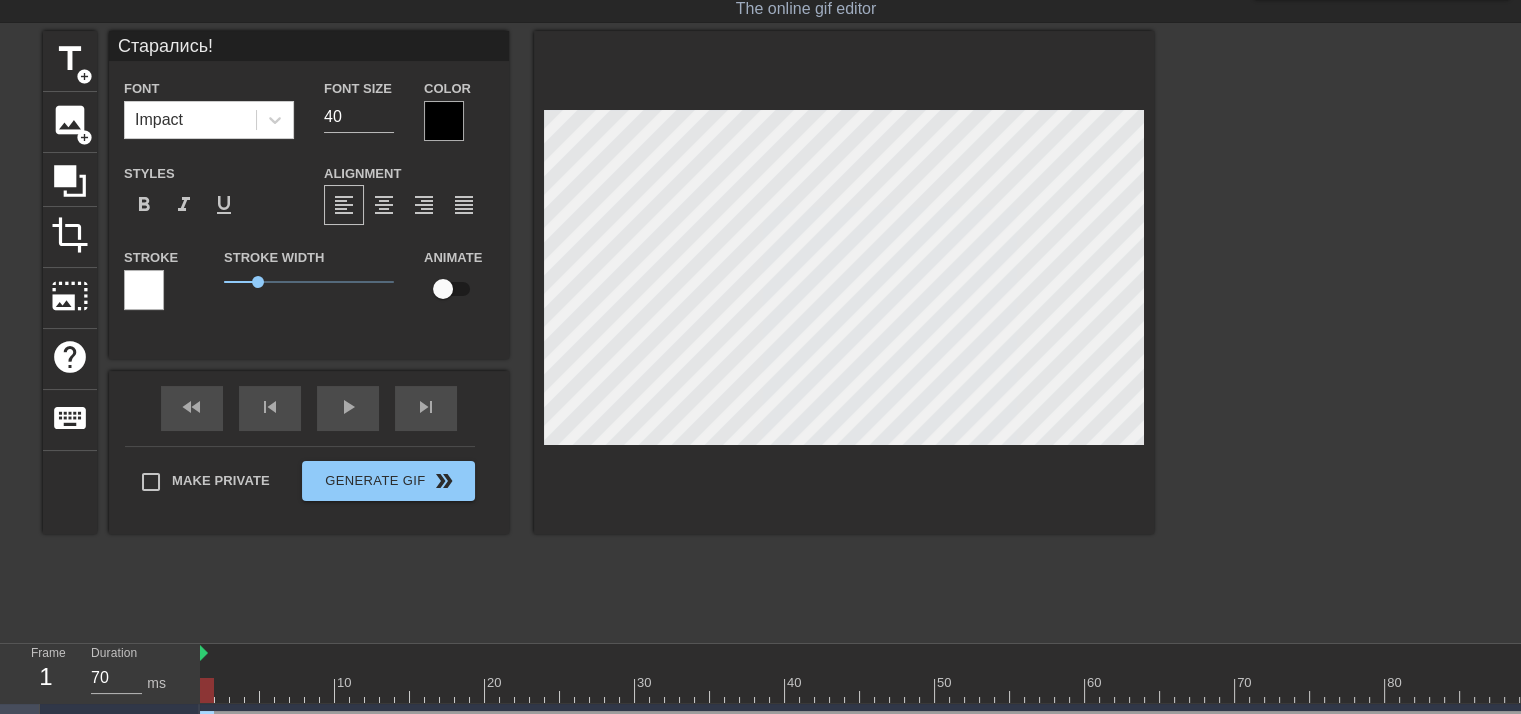 scroll, scrollTop: 2, scrollLeft: 5, axis: both 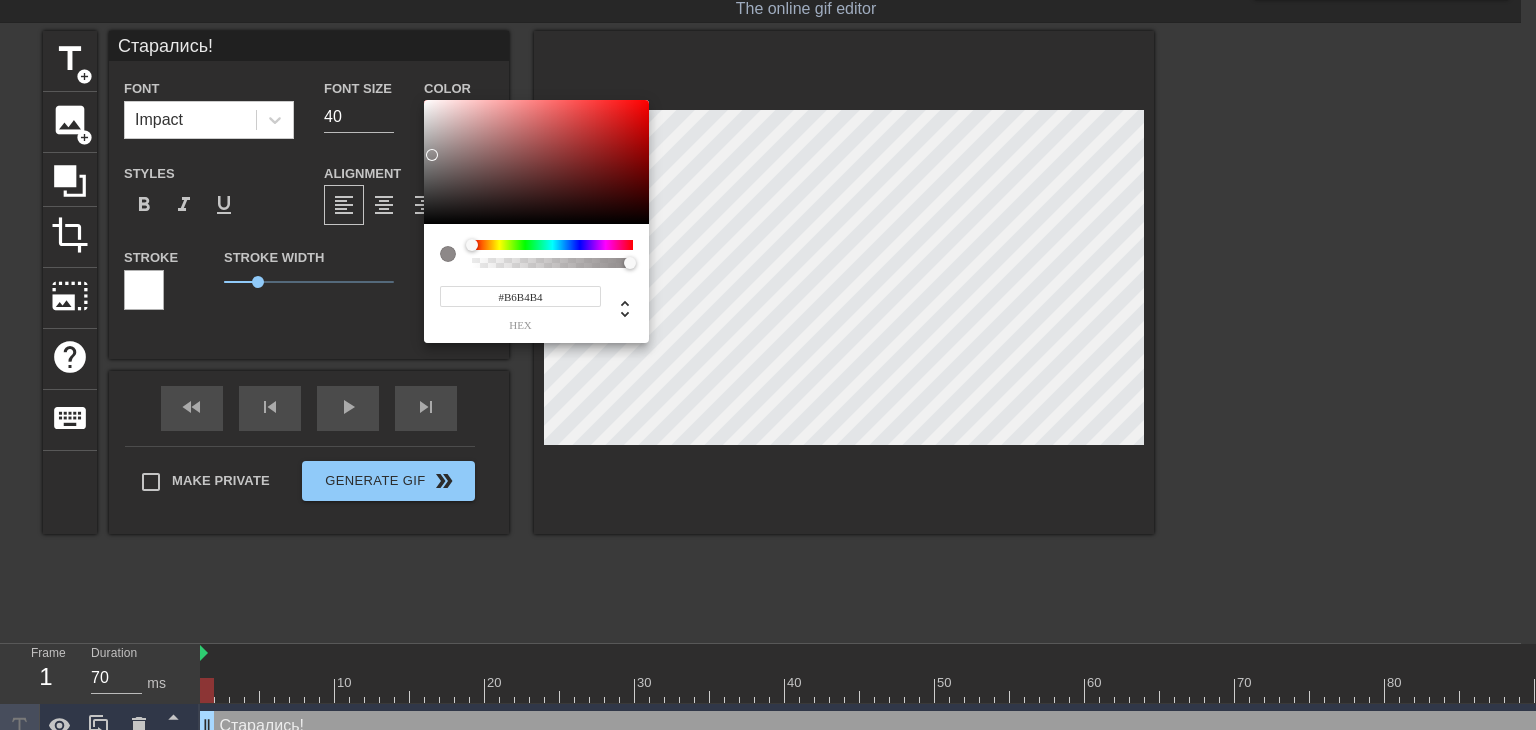 type on "#FFFFFF" 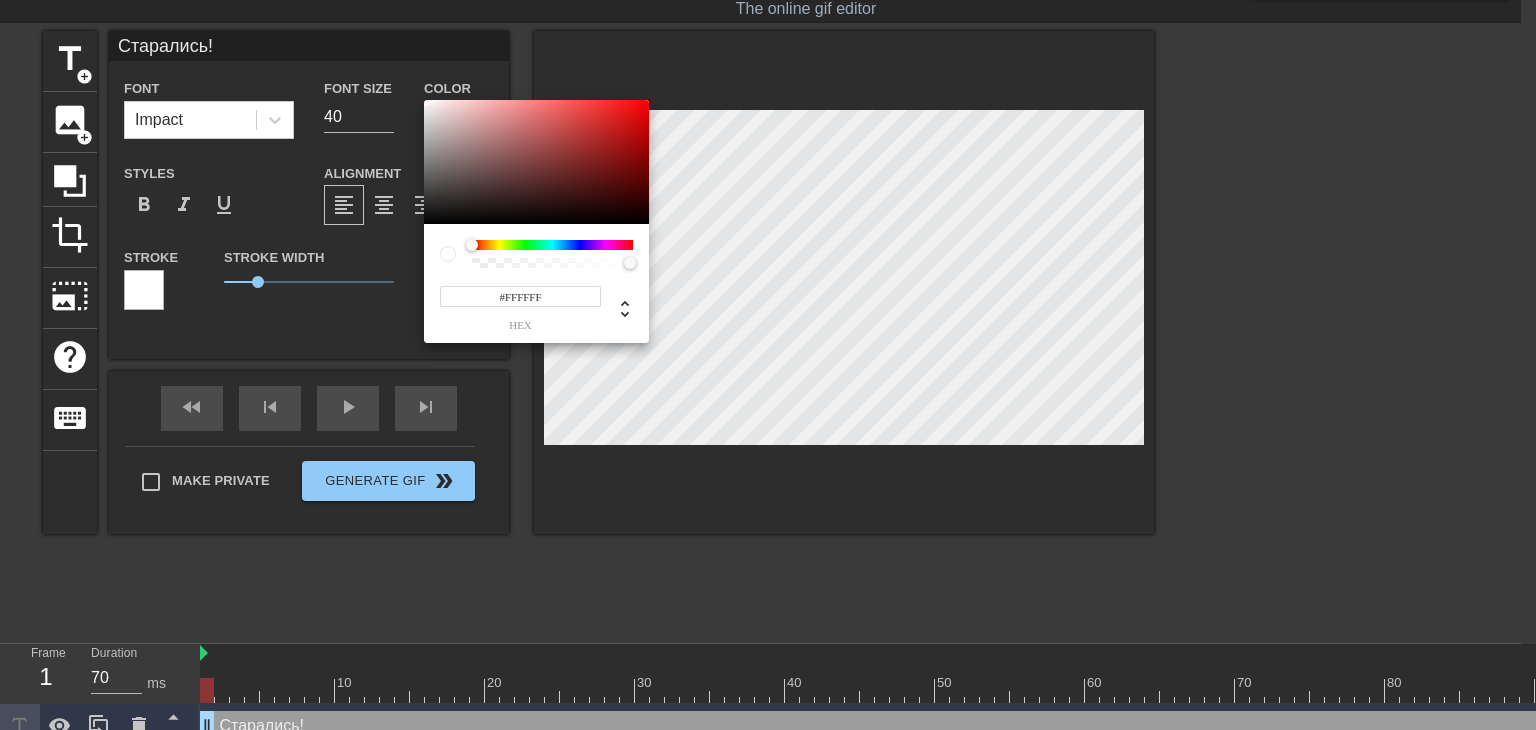drag, startPoint x: 432, startPoint y: 149, endPoint x: 412, endPoint y: 77, distance: 74.726166 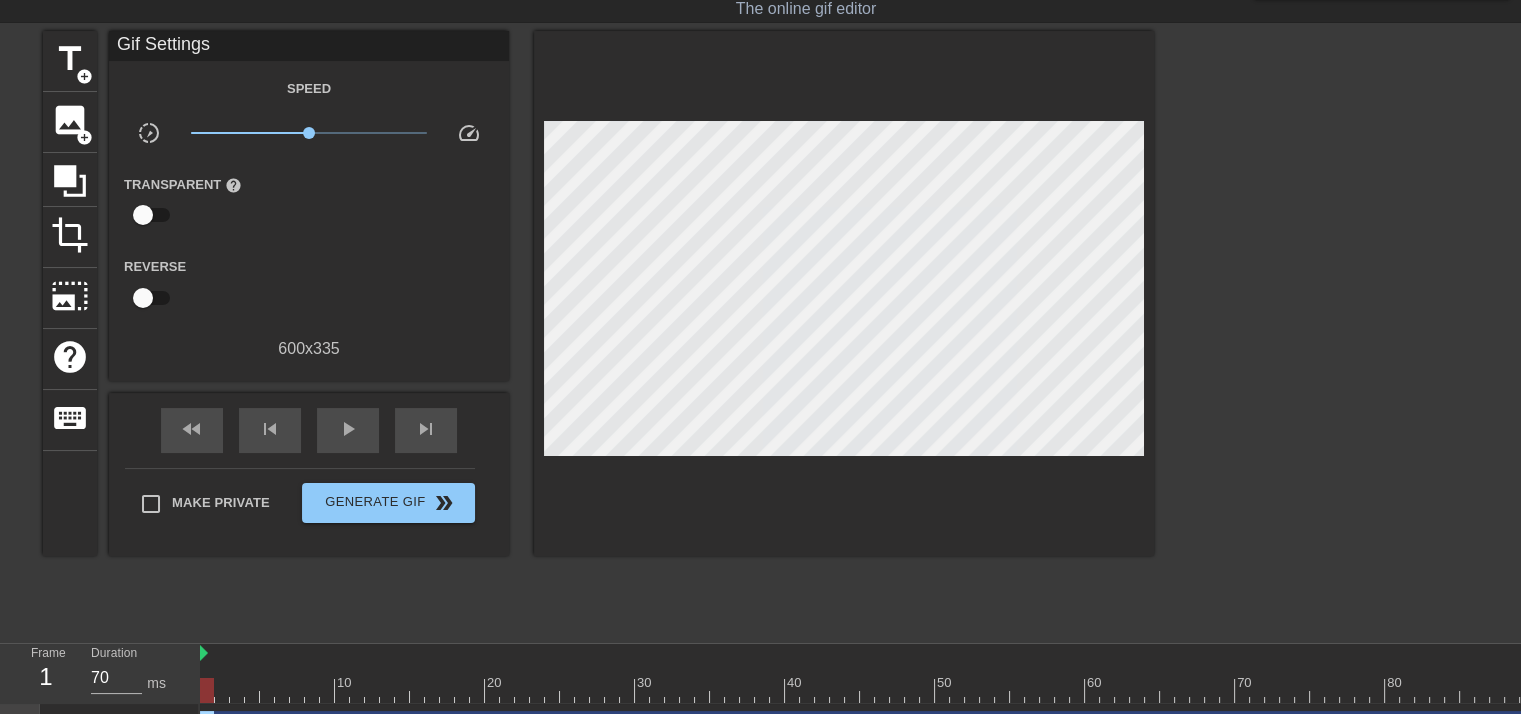 click at bounding box center (1328, 331) 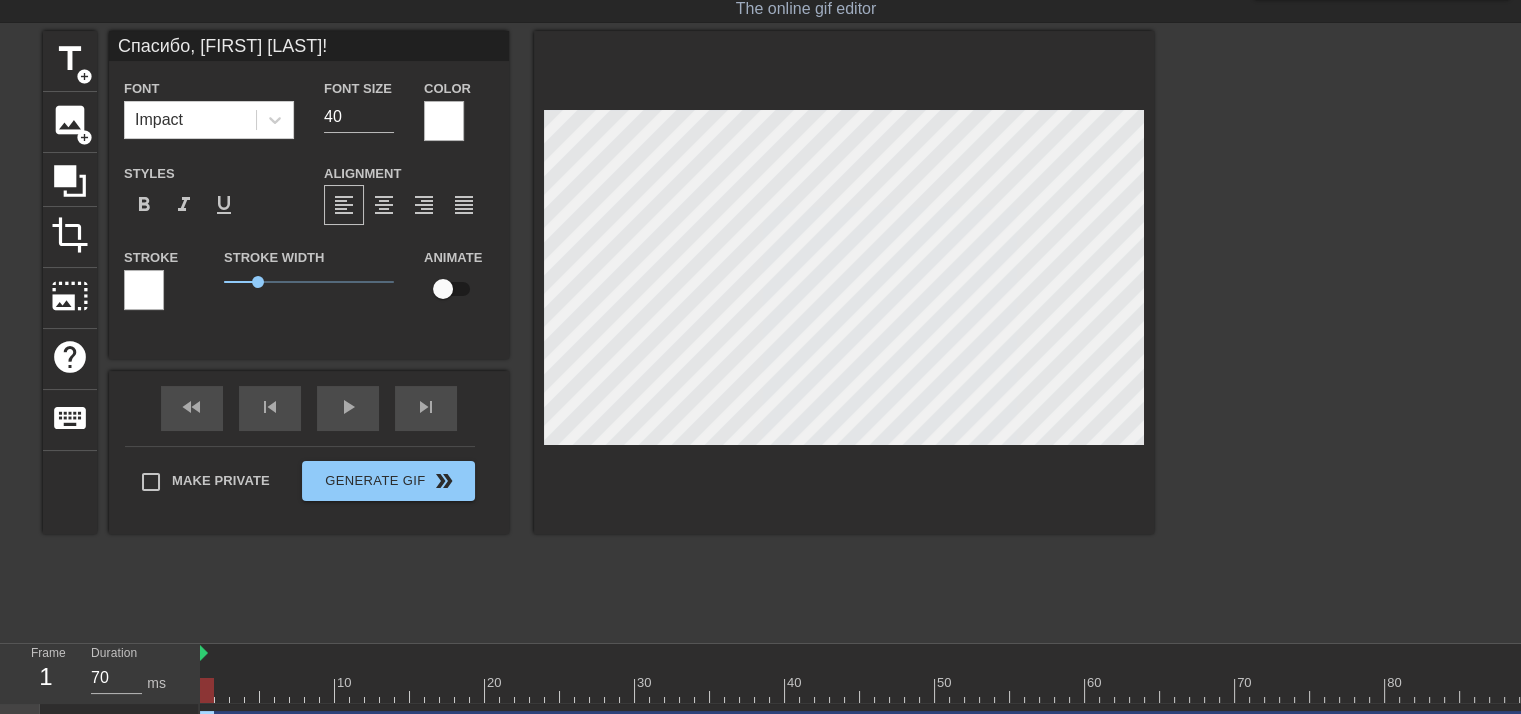 click at bounding box center [1328, 331] 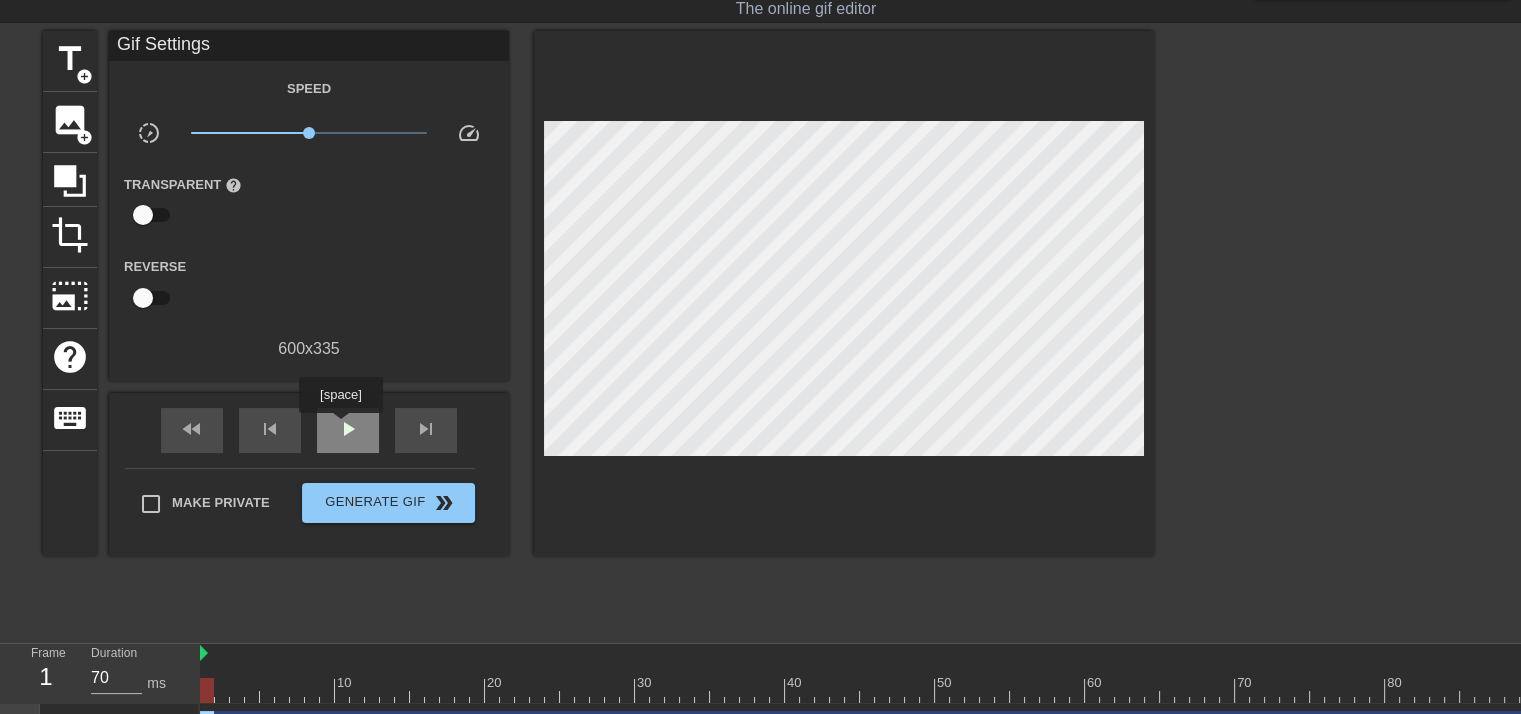 click on "play_arrow" at bounding box center (348, 429) 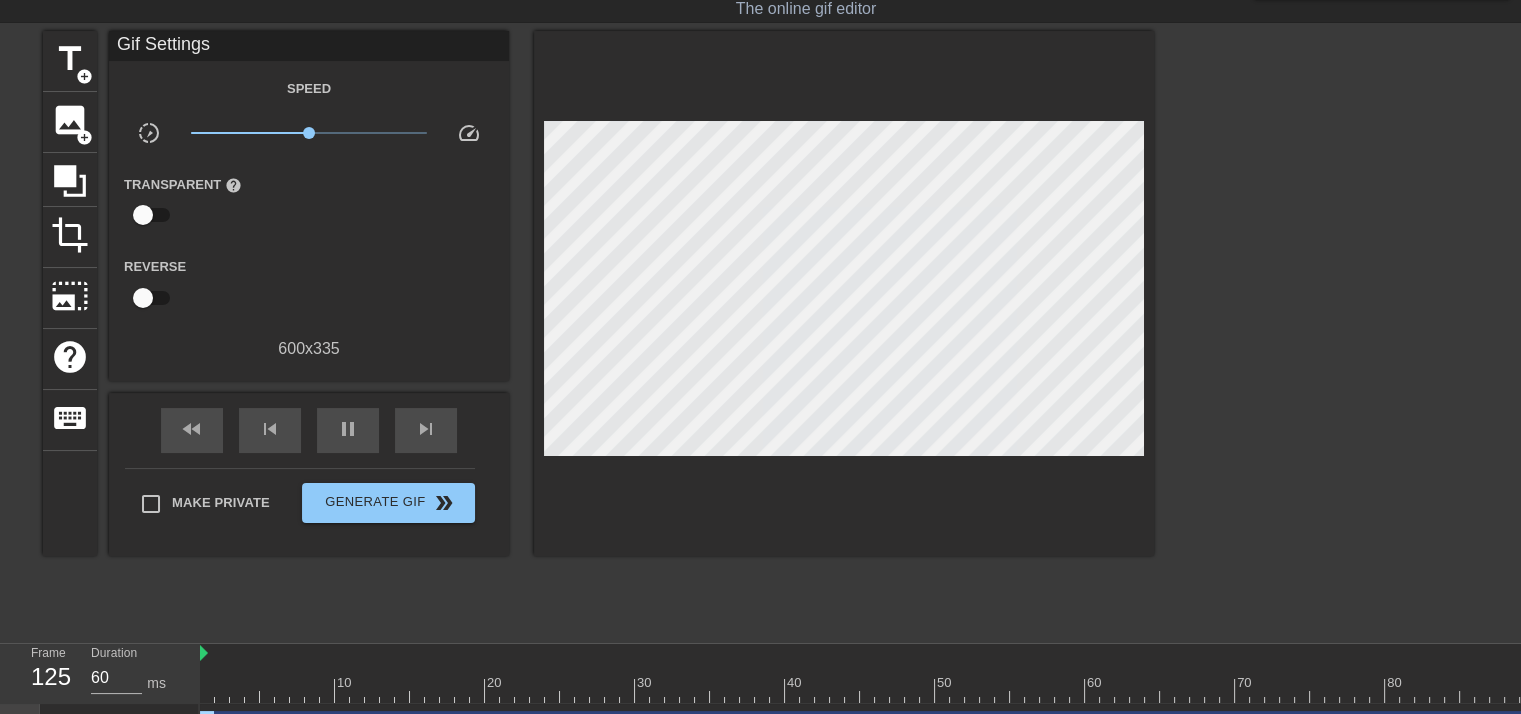 scroll, scrollTop: 142, scrollLeft: 0, axis: vertical 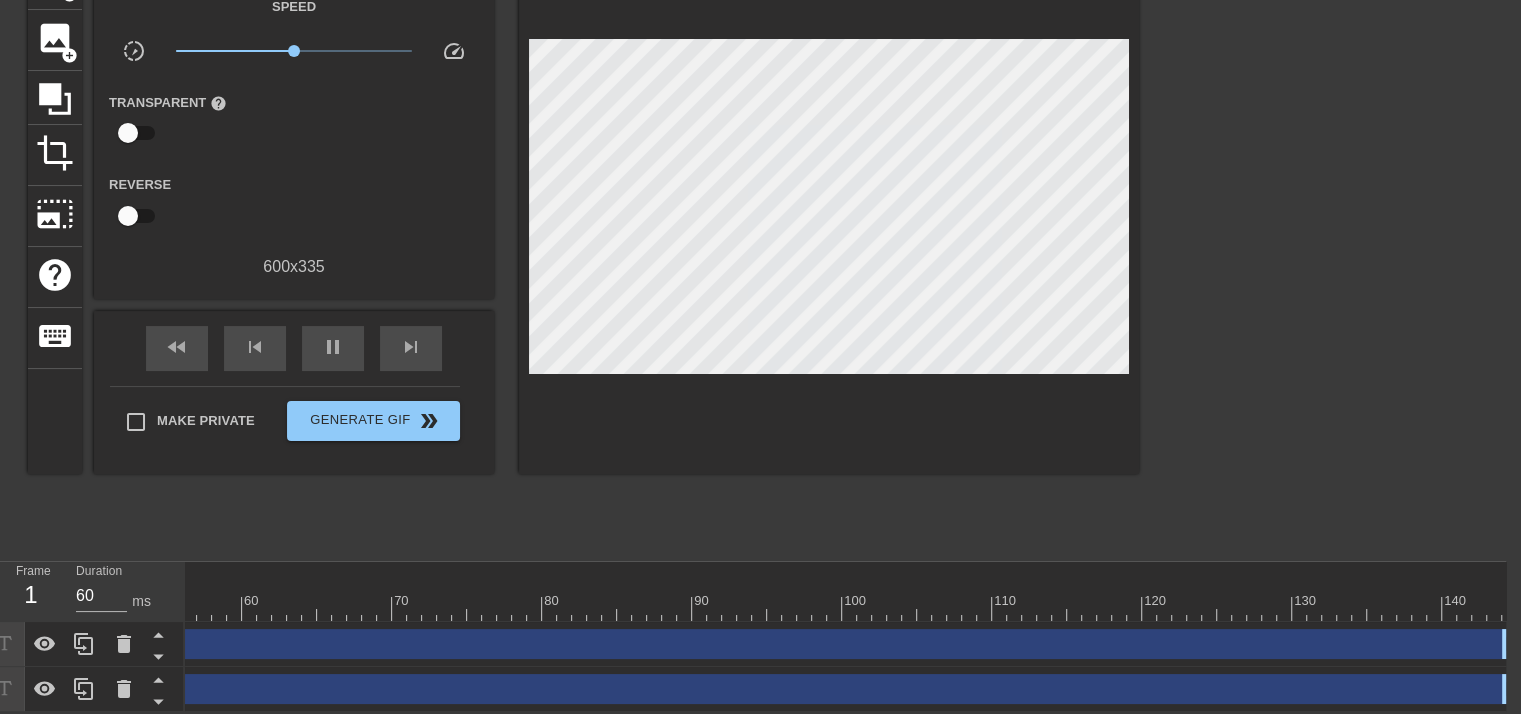 drag, startPoint x: 1510, startPoint y: 633, endPoint x: 1535, endPoint y: 631, distance: 25.079872 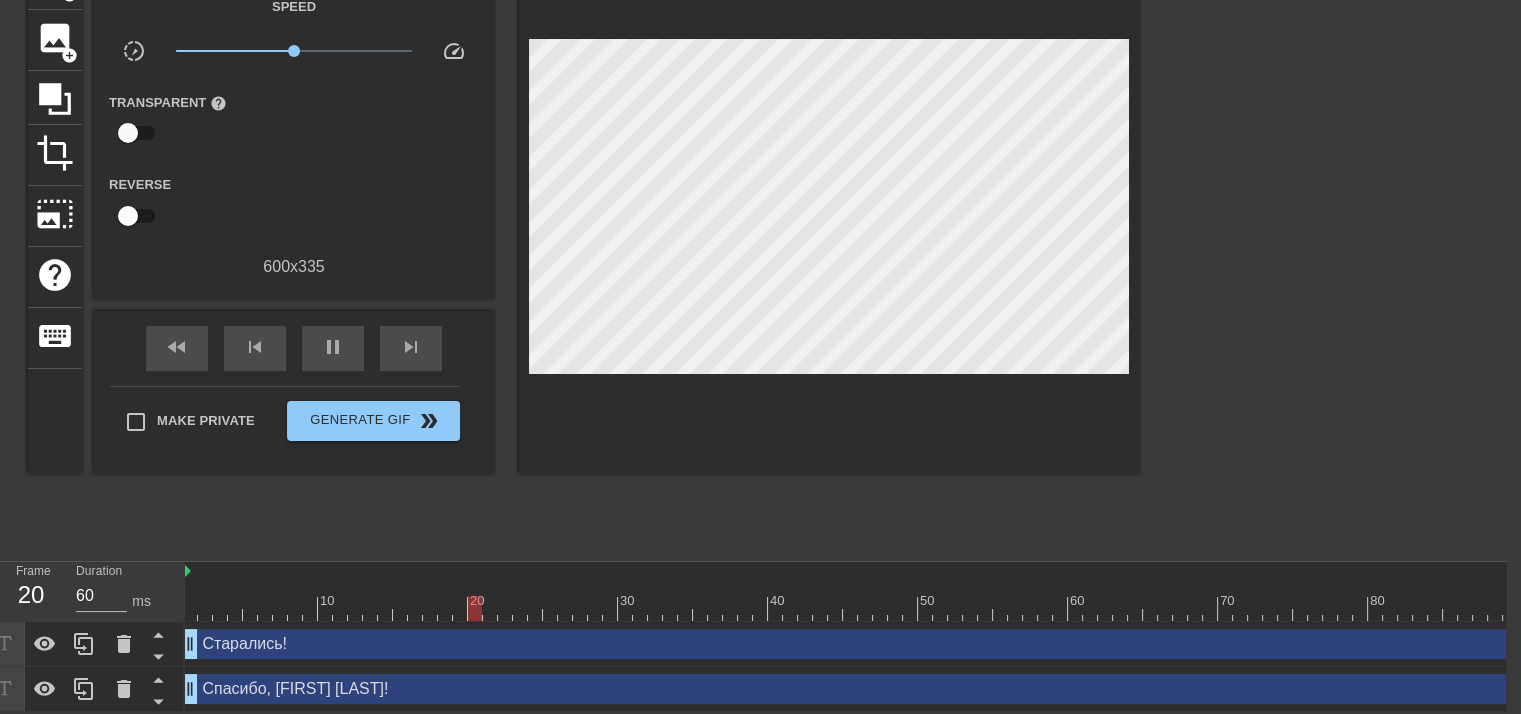scroll, scrollTop: 0, scrollLeft: 0, axis: both 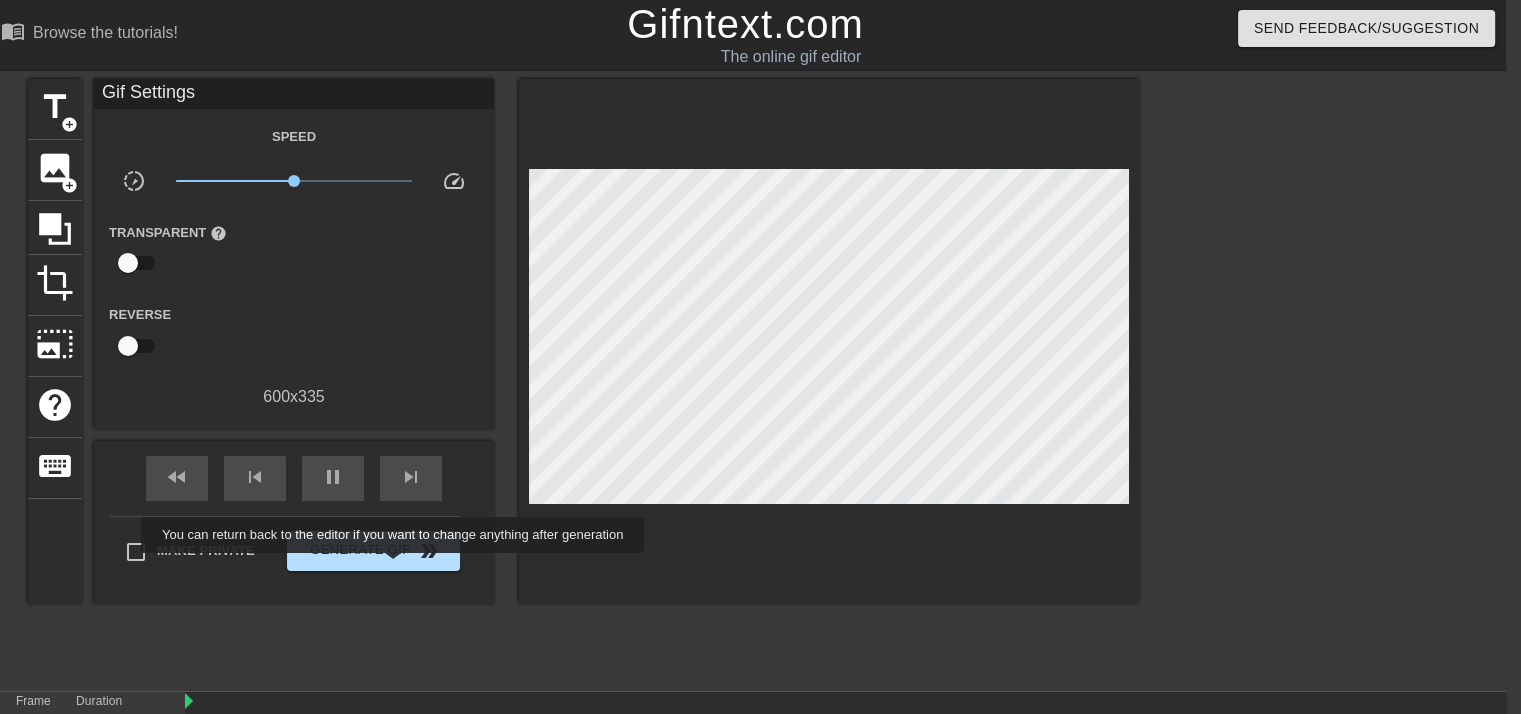 type on "70" 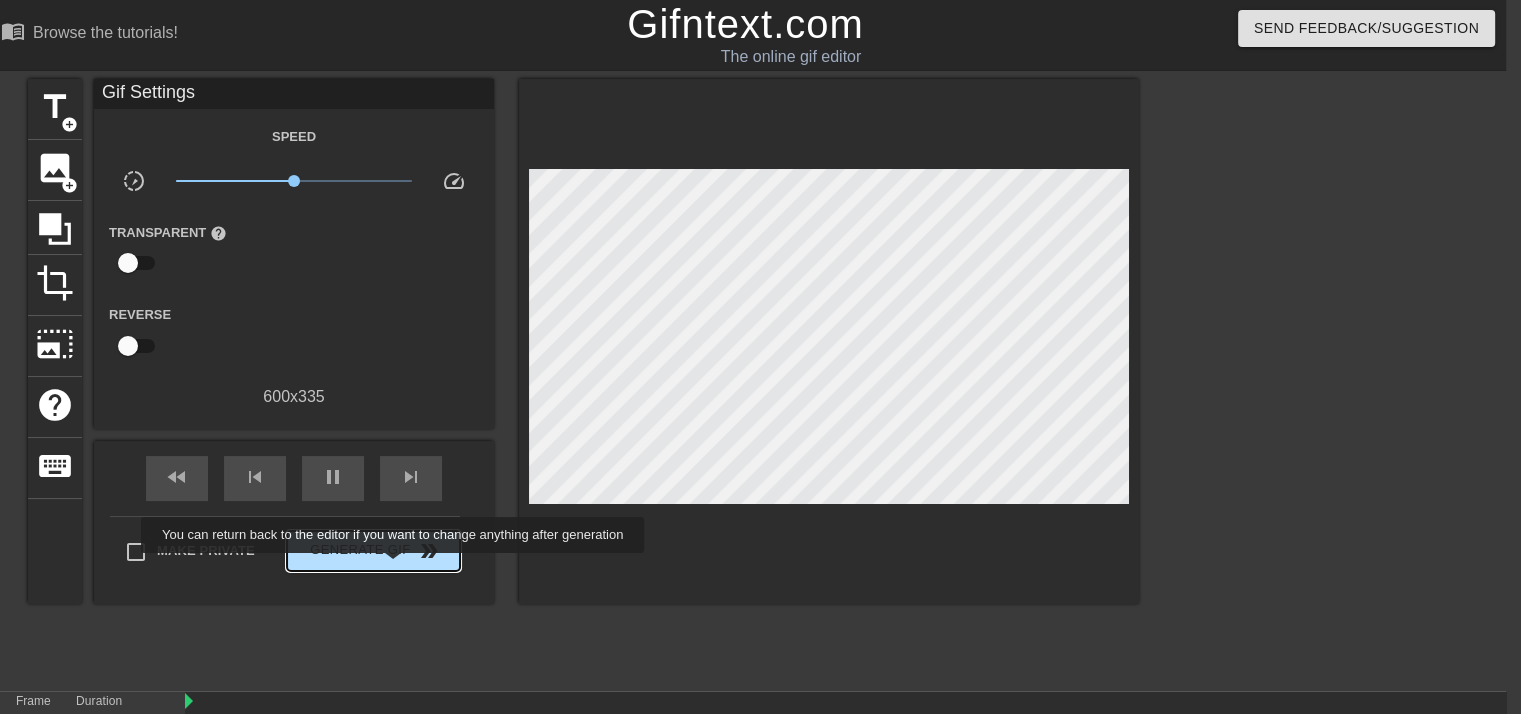 click on "Generate Gif double_arrow" at bounding box center (373, 551) 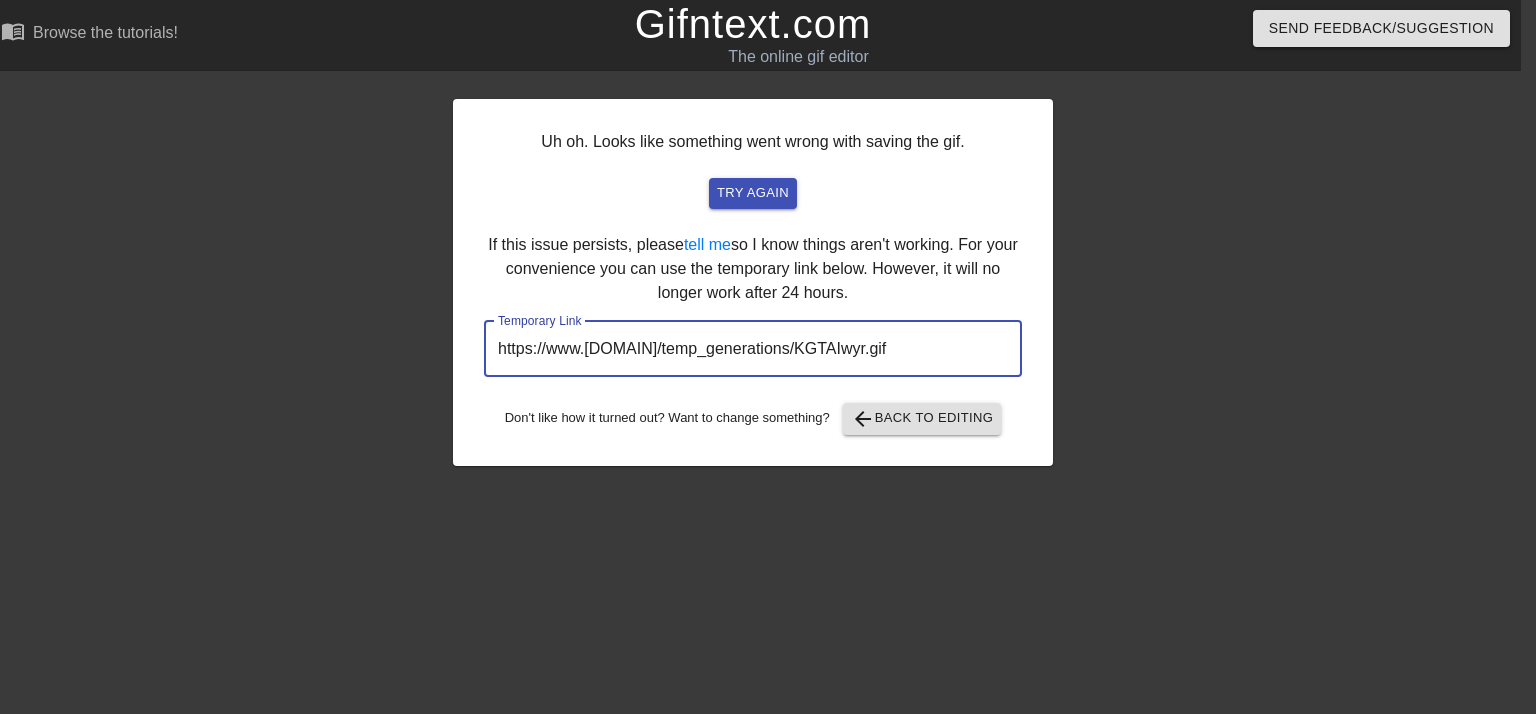 drag, startPoint x: 905, startPoint y: 354, endPoint x: 449, endPoint y: 365, distance: 456.13266 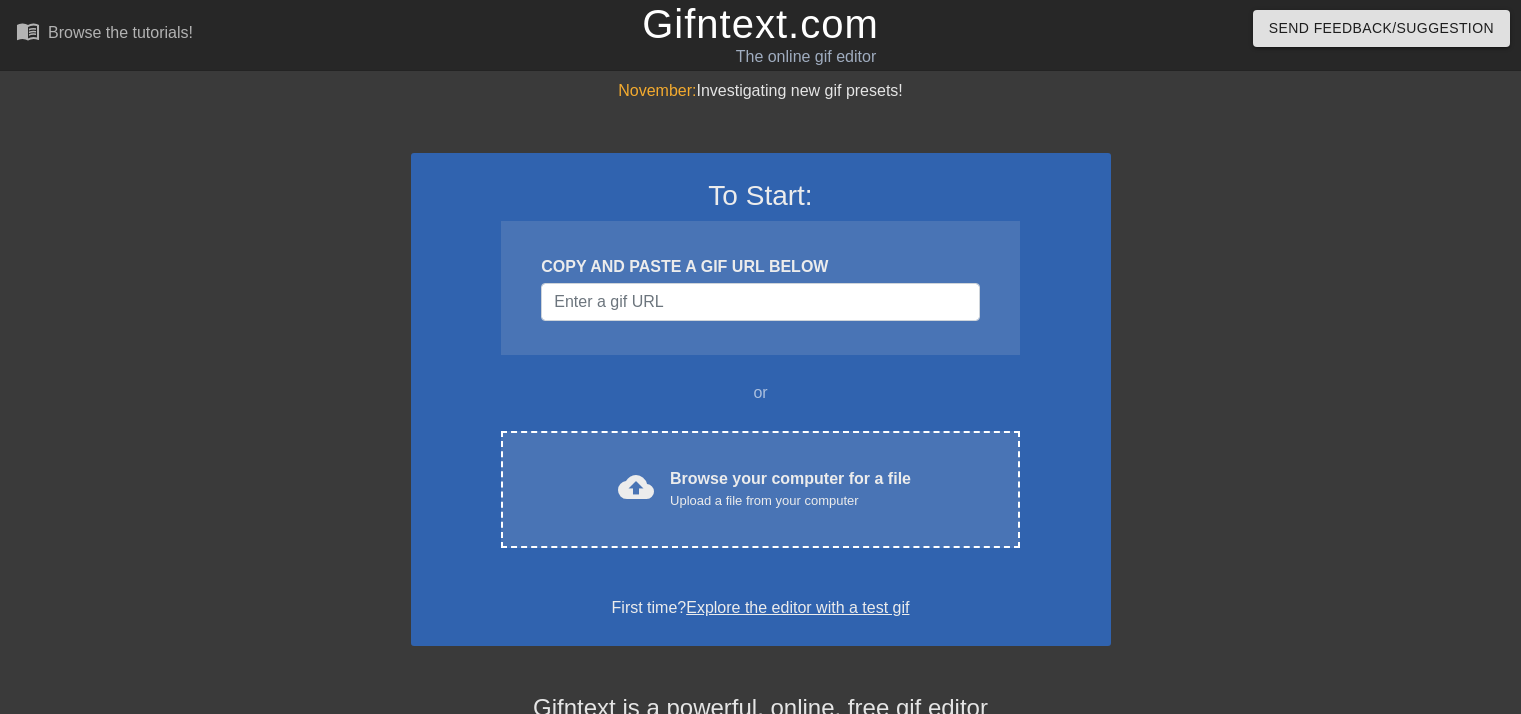 scroll, scrollTop: 0, scrollLeft: 0, axis: both 